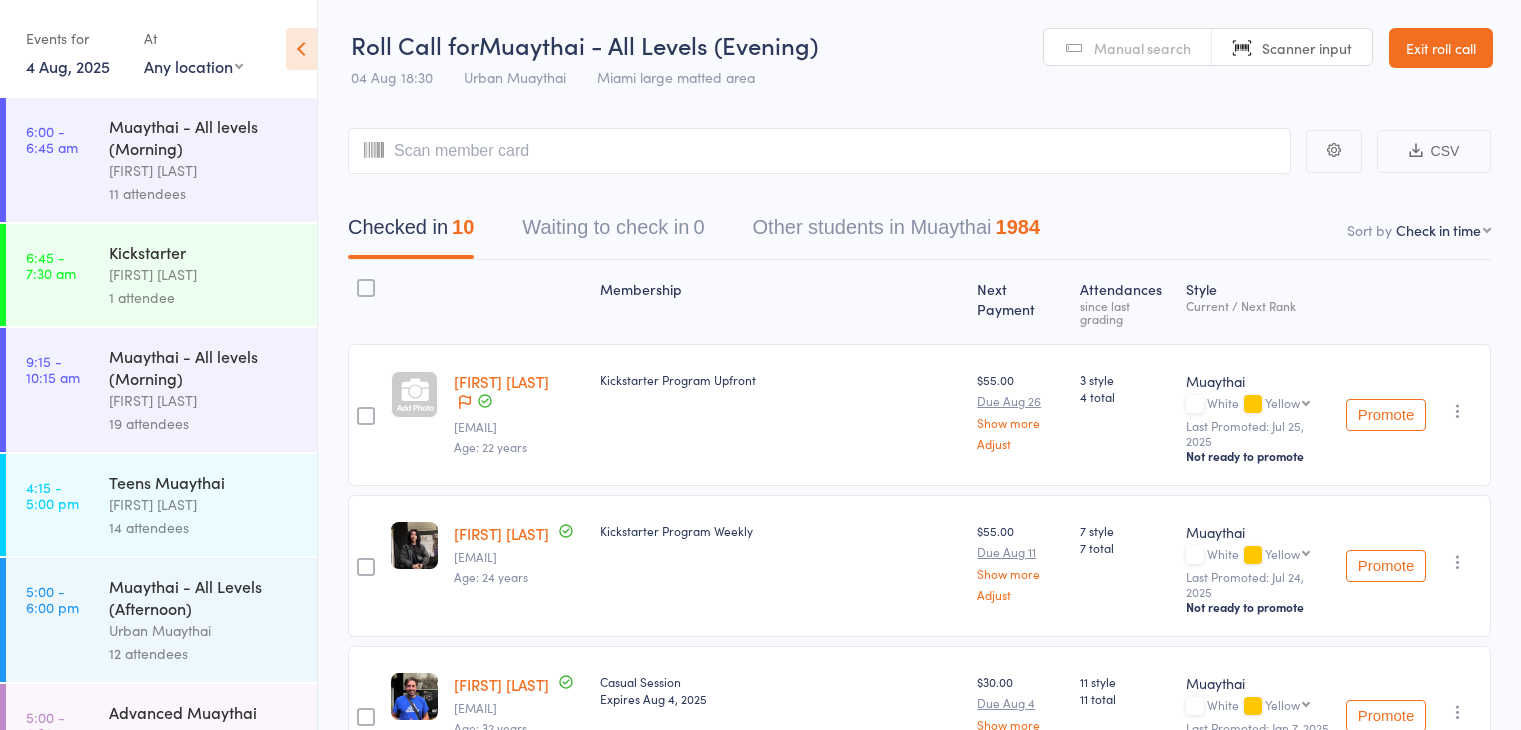 scroll, scrollTop: 0, scrollLeft: 0, axis: both 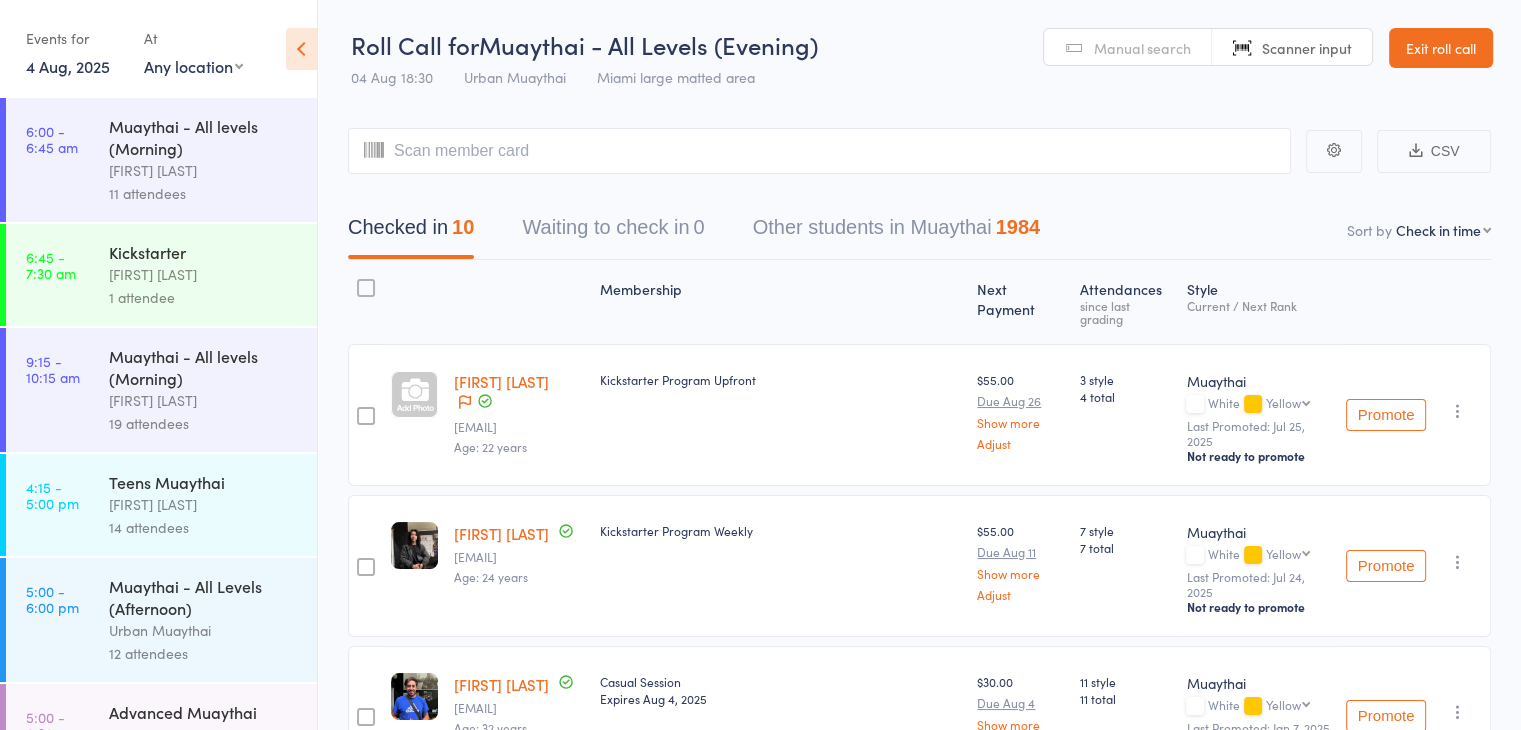 click on "Exit roll call" at bounding box center (1441, 48) 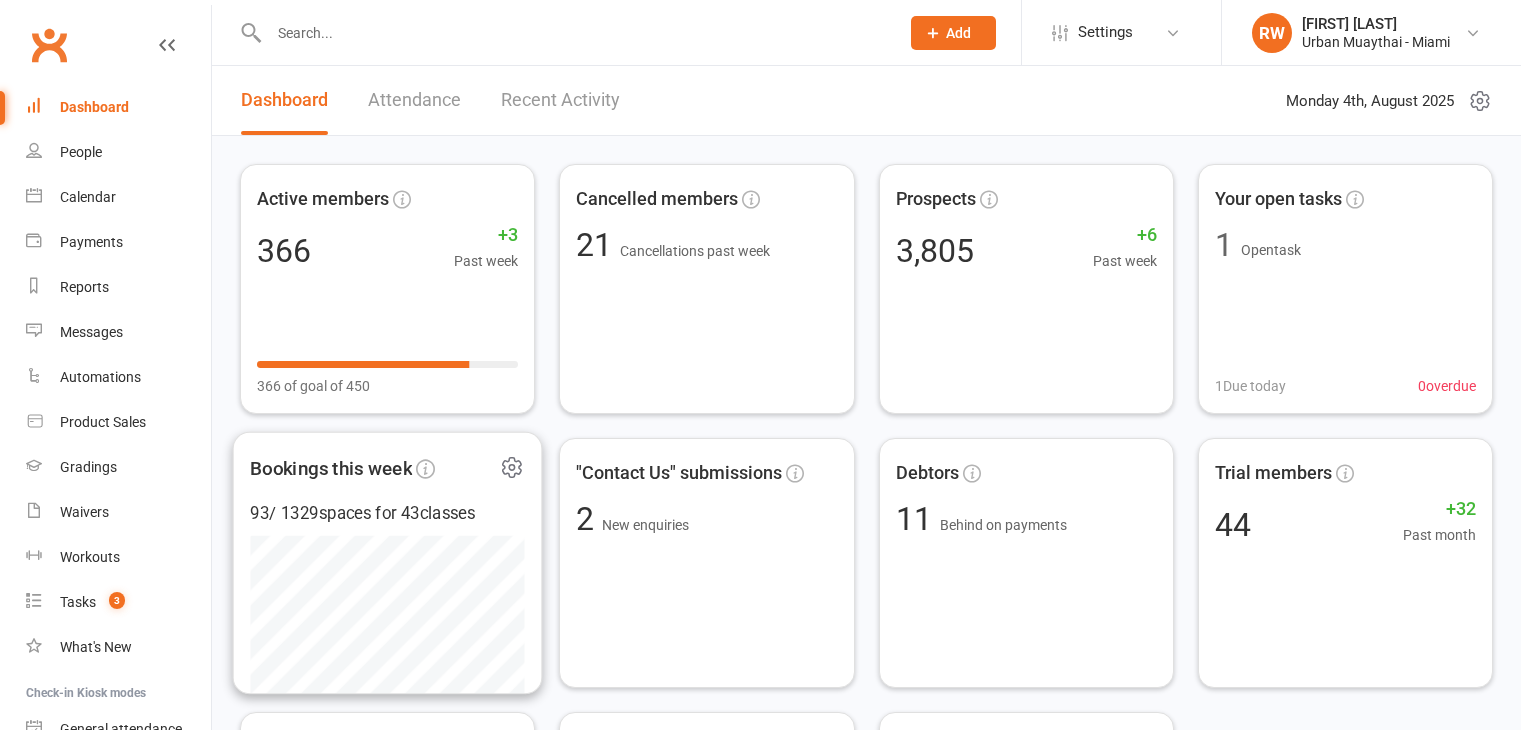 scroll, scrollTop: 0, scrollLeft: 0, axis: both 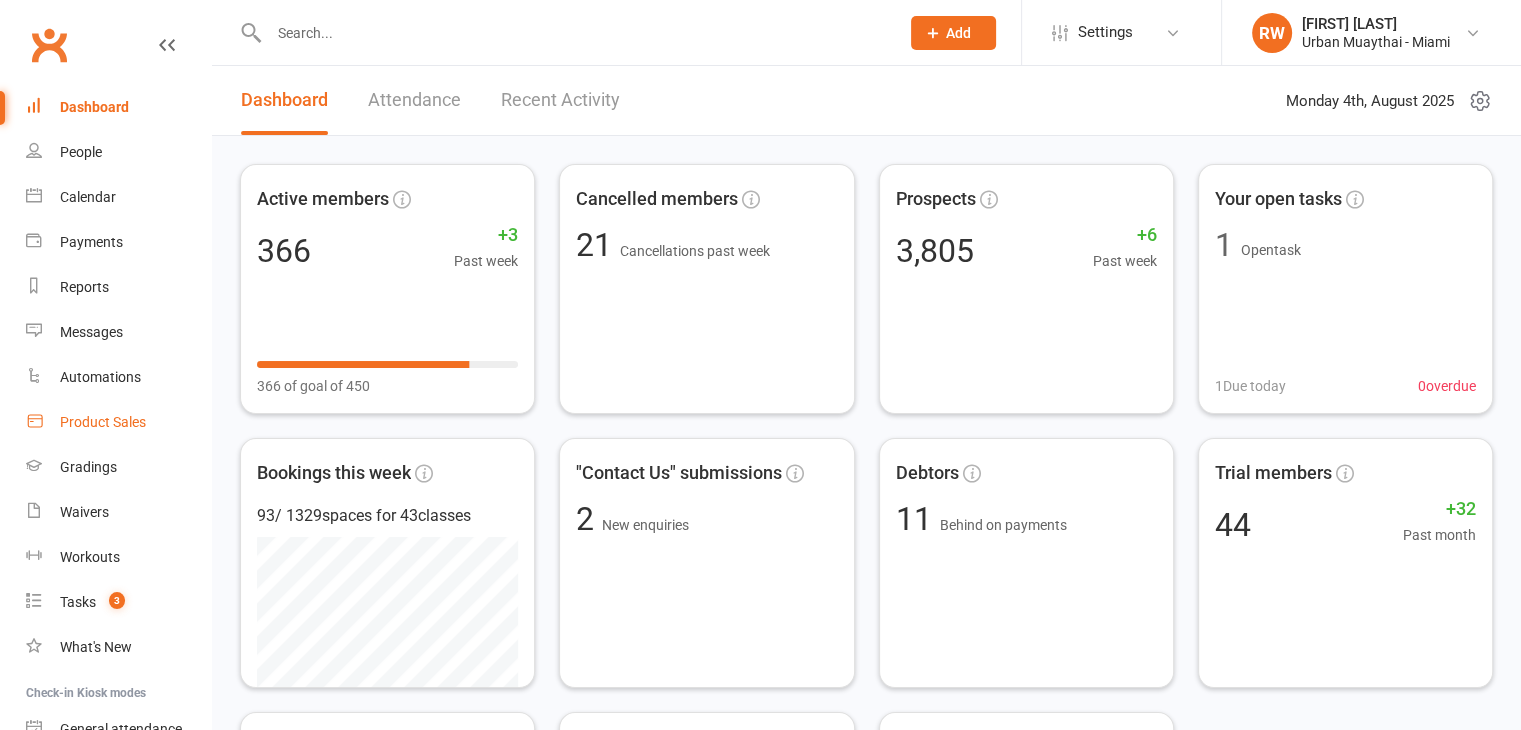 click on "Product Sales" at bounding box center [103, 422] 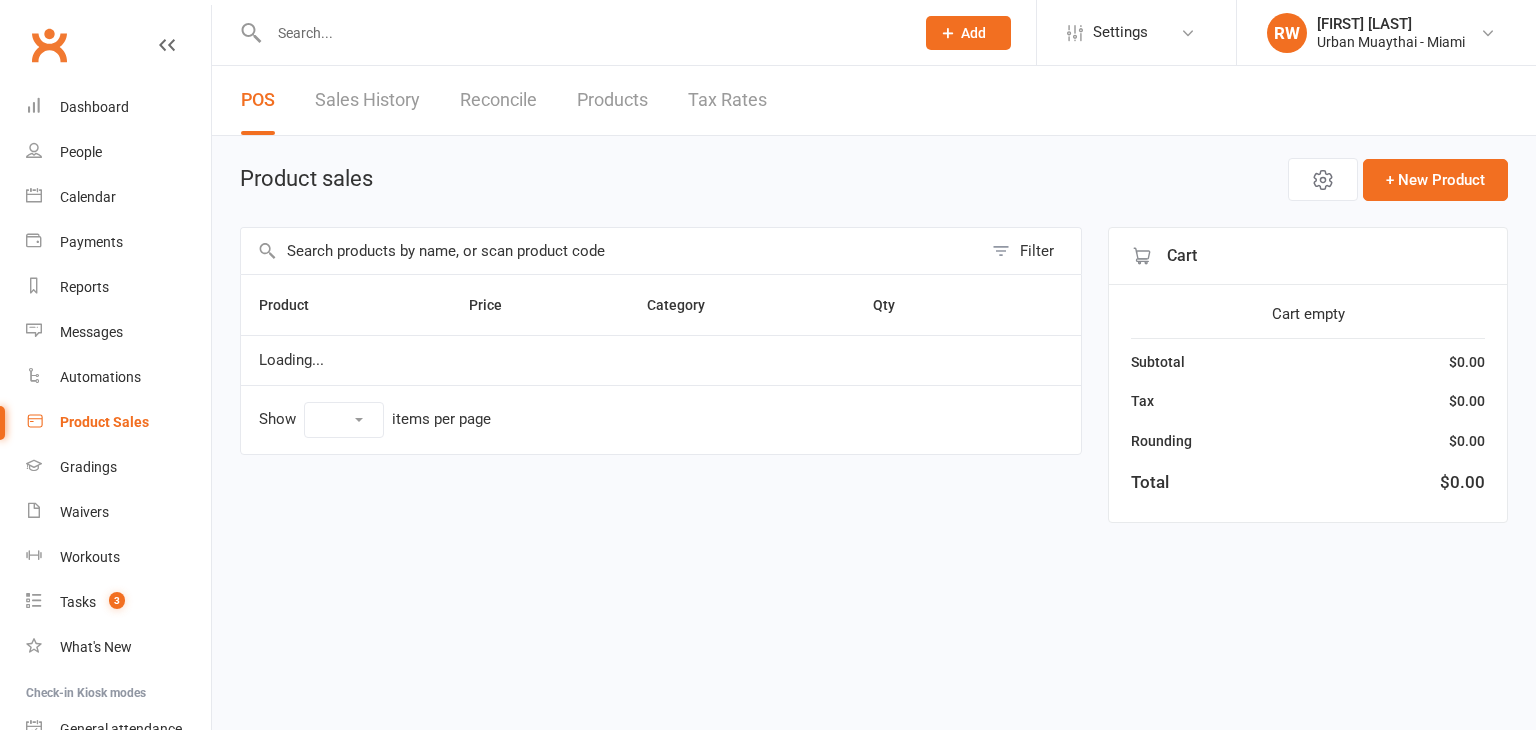 select on "10" 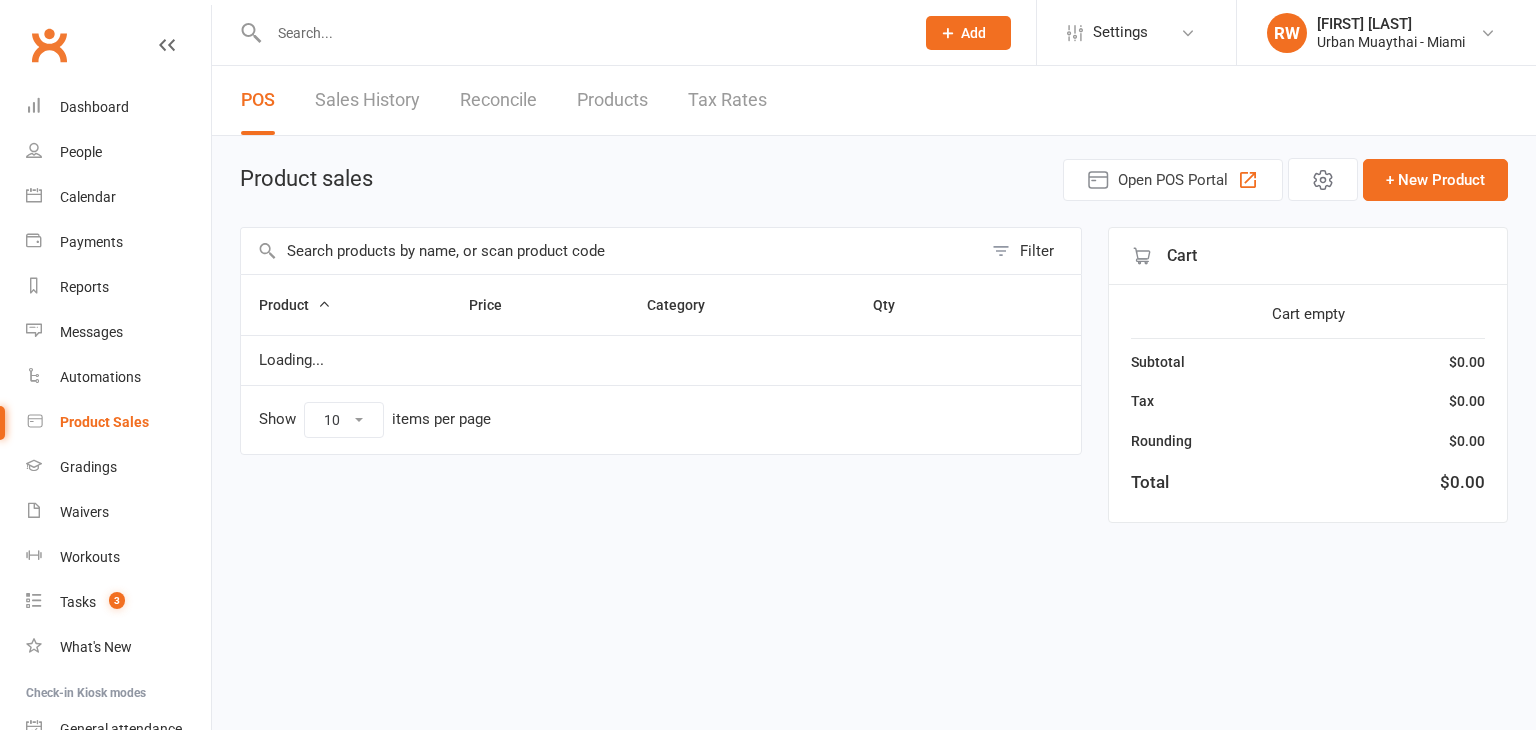 click at bounding box center (611, 251) 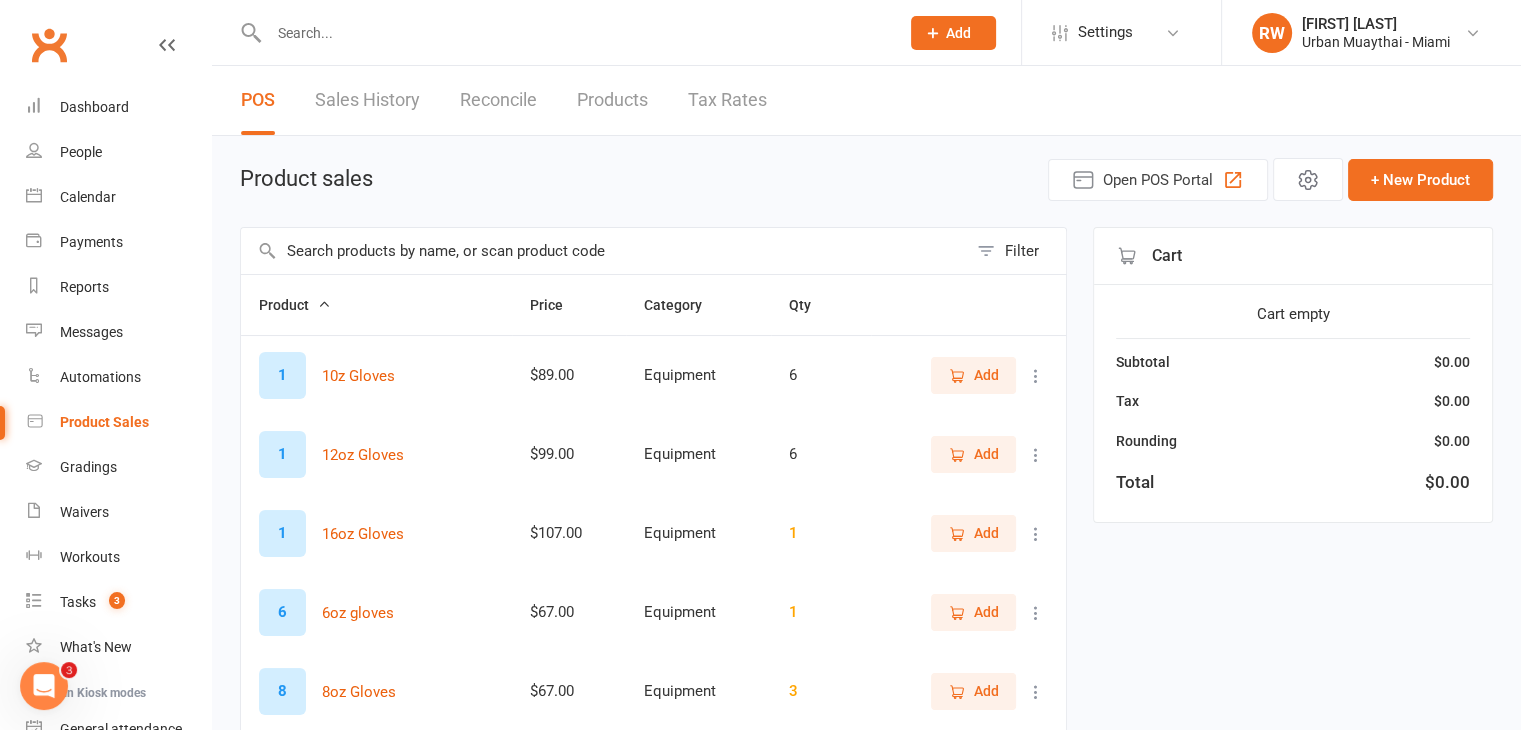 scroll, scrollTop: 0, scrollLeft: 0, axis: both 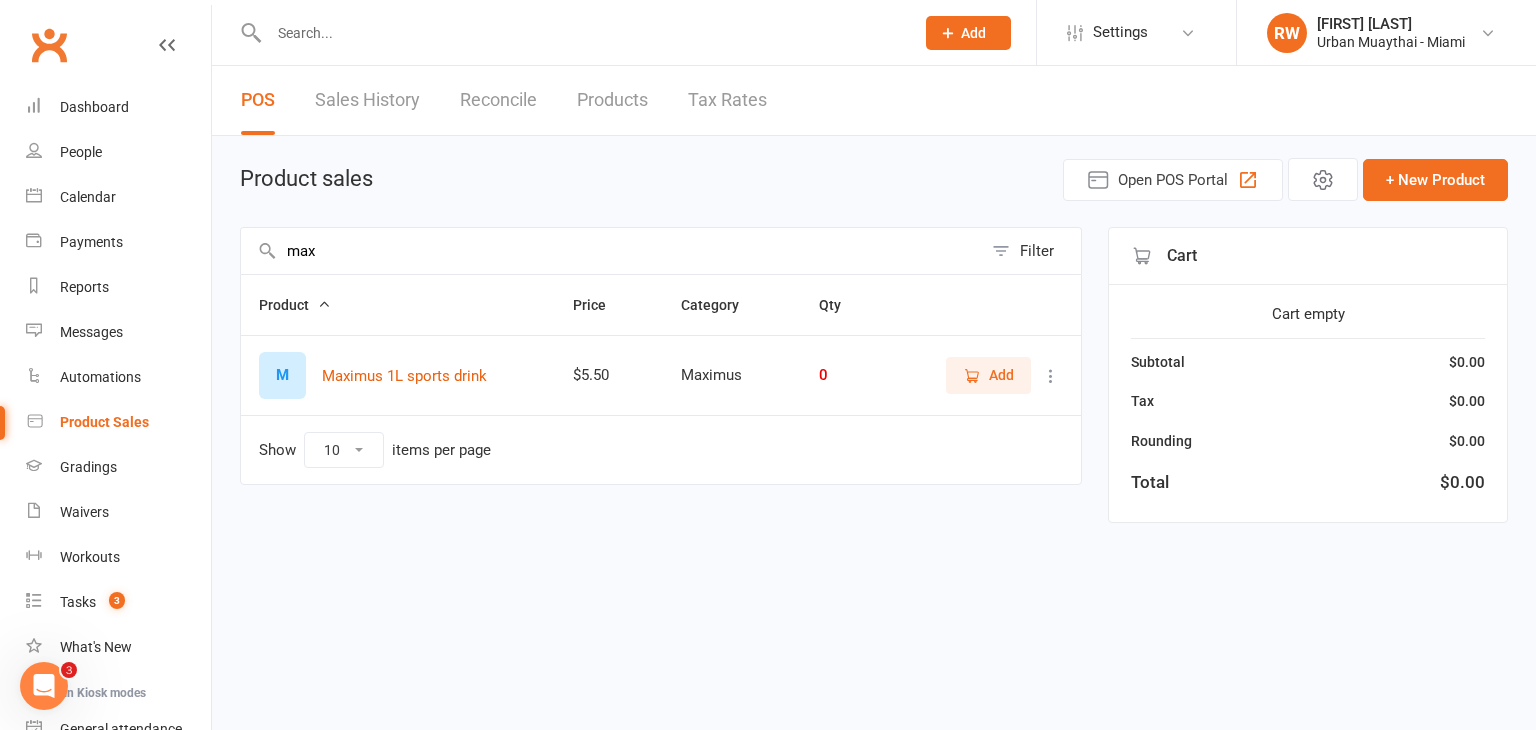 type on "max" 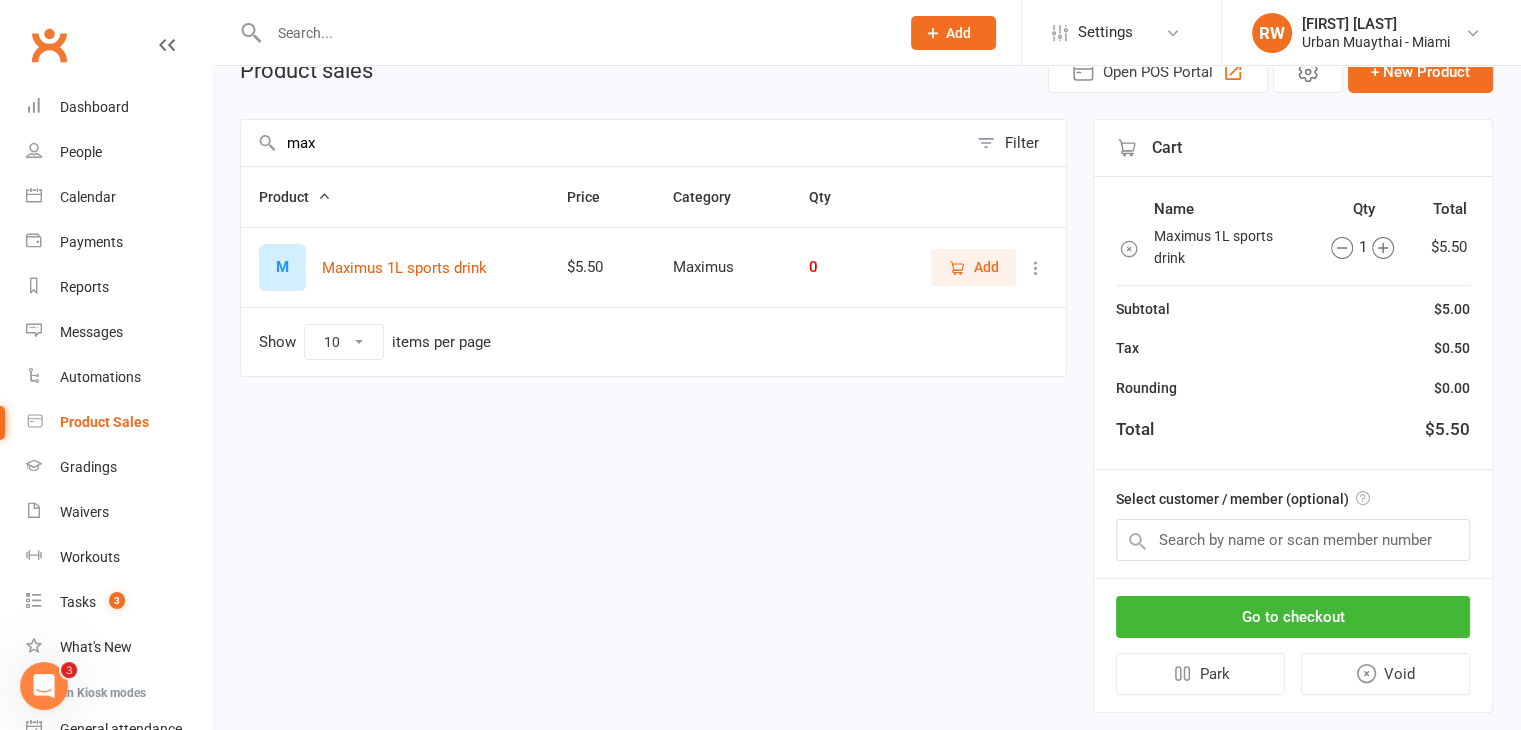 scroll, scrollTop: 143, scrollLeft: 0, axis: vertical 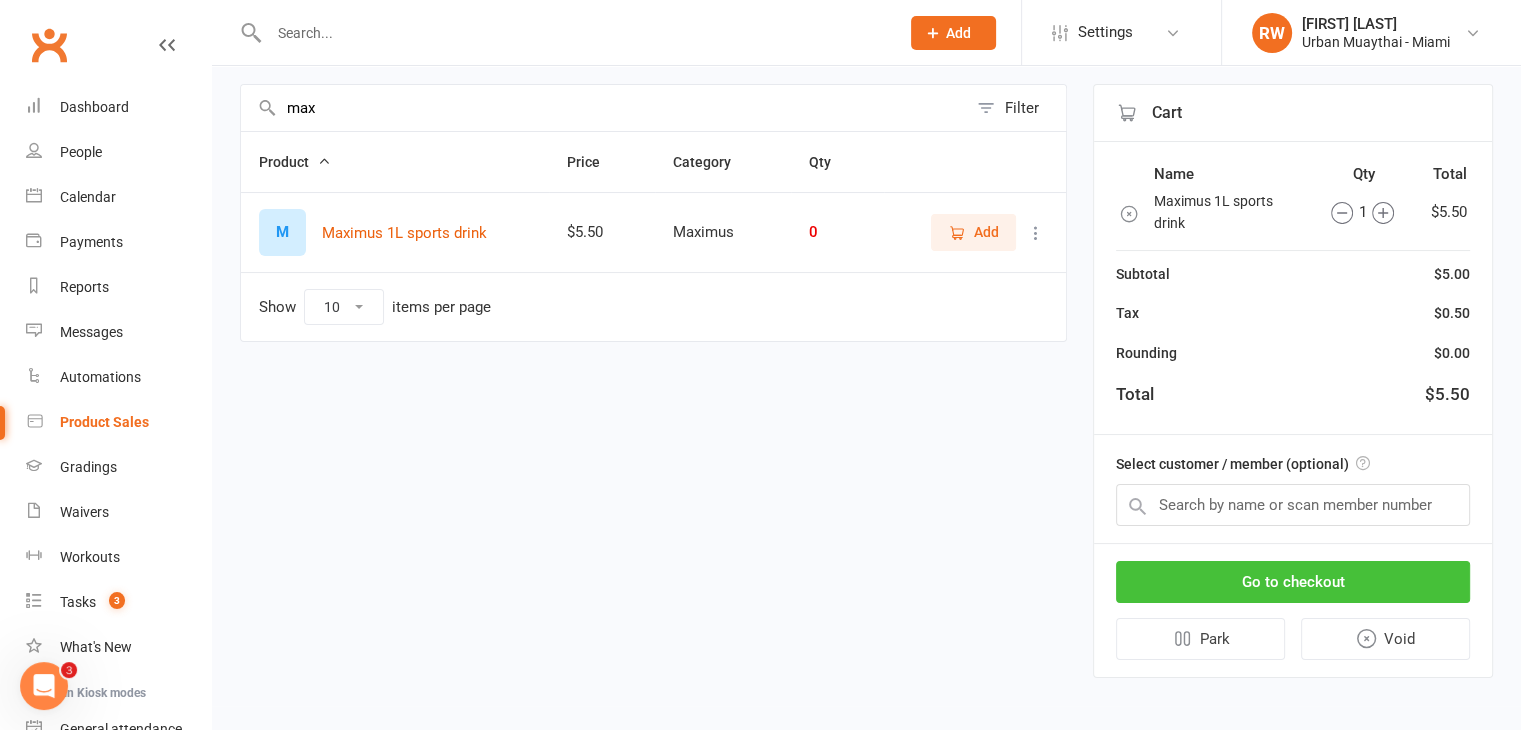 click on "Go to checkout" at bounding box center [1293, 582] 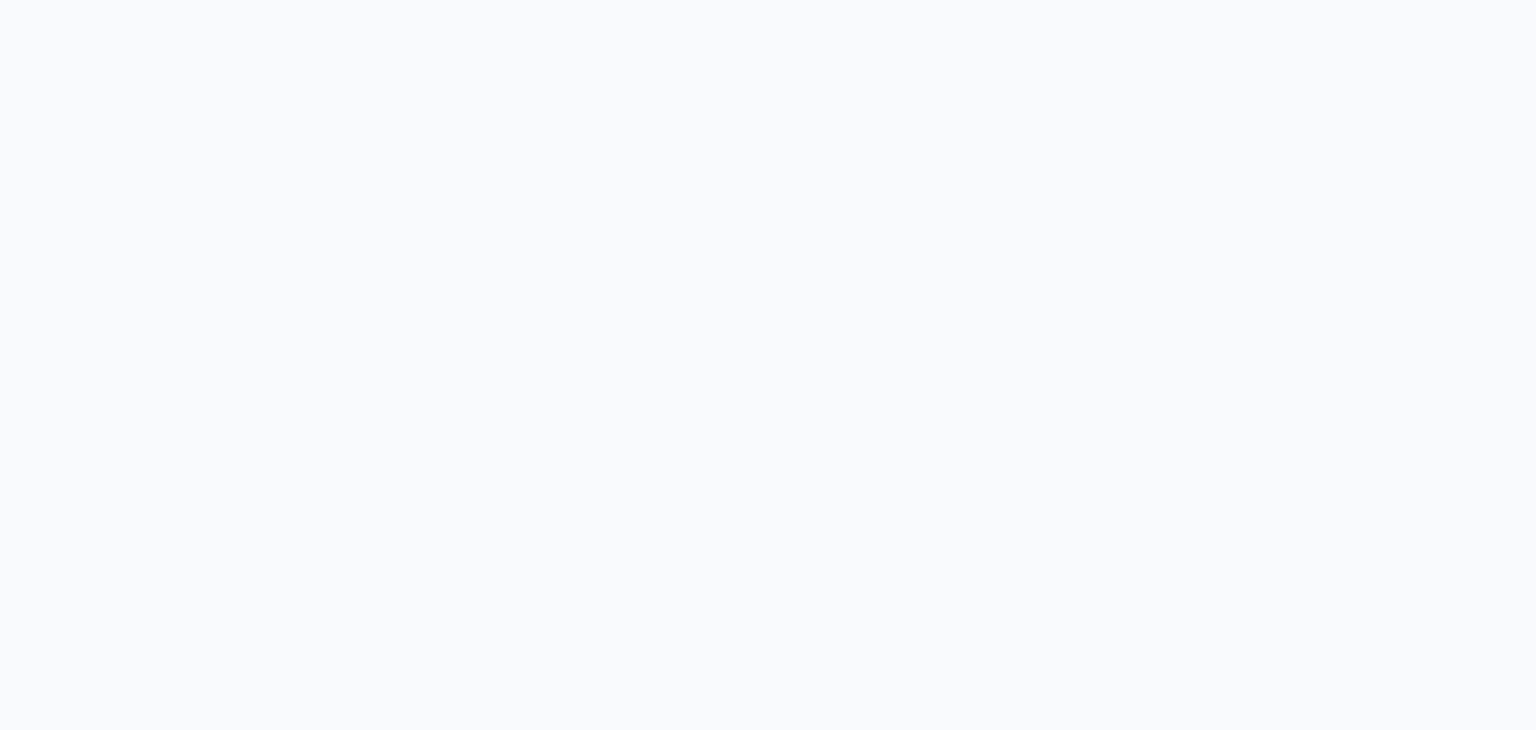 scroll, scrollTop: 0, scrollLeft: 0, axis: both 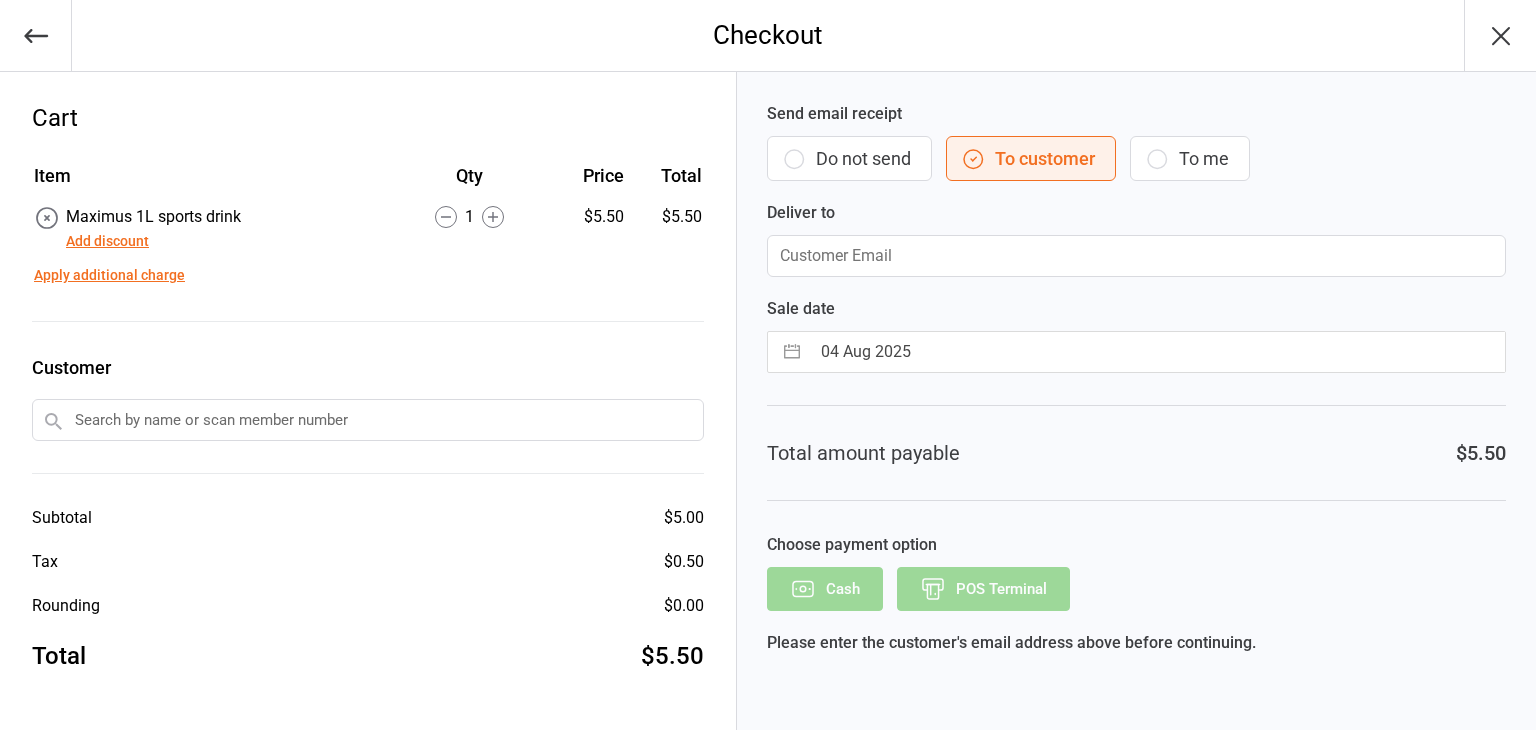 click on "Do not send" at bounding box center (849, 158) 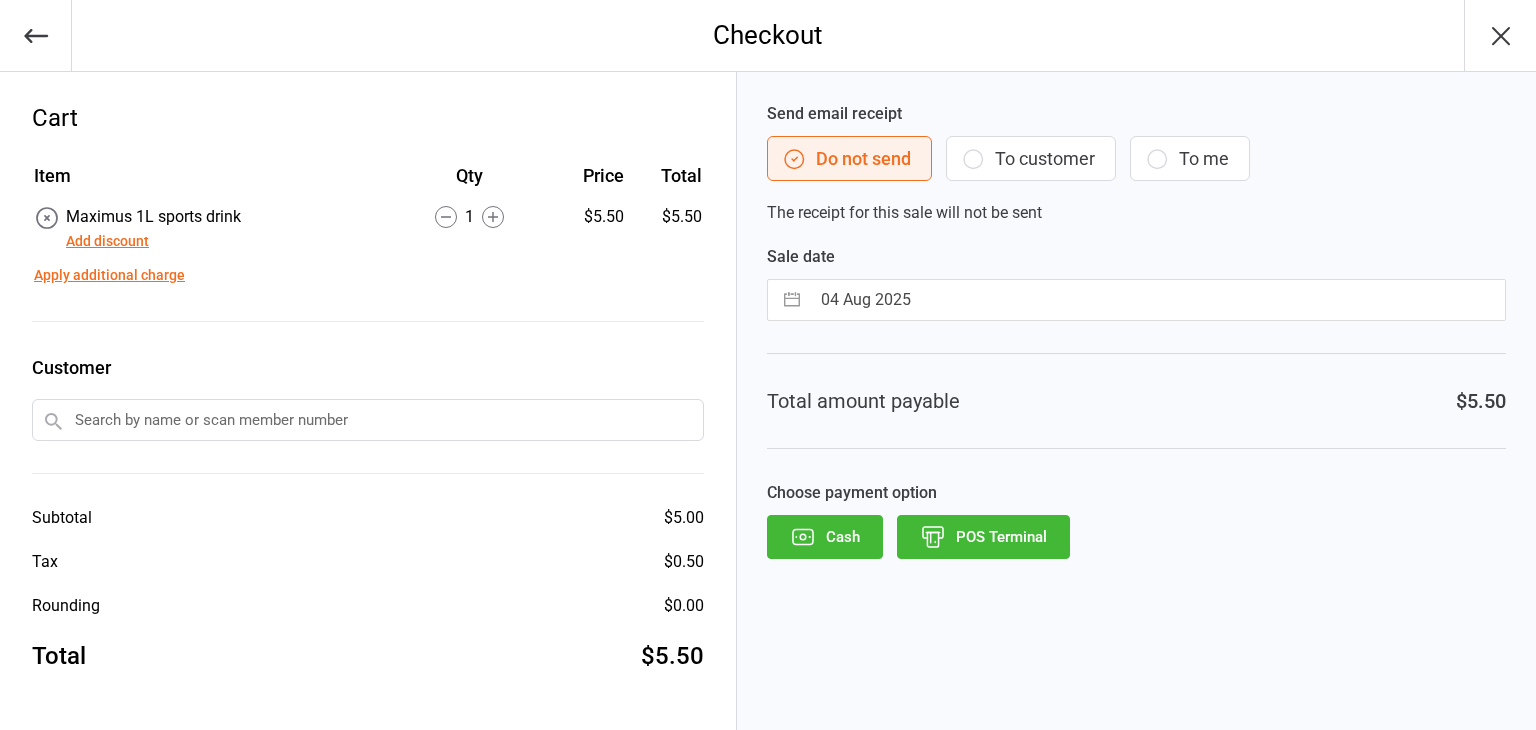 click on "POS Terminal" at bounding box center (983, 537) 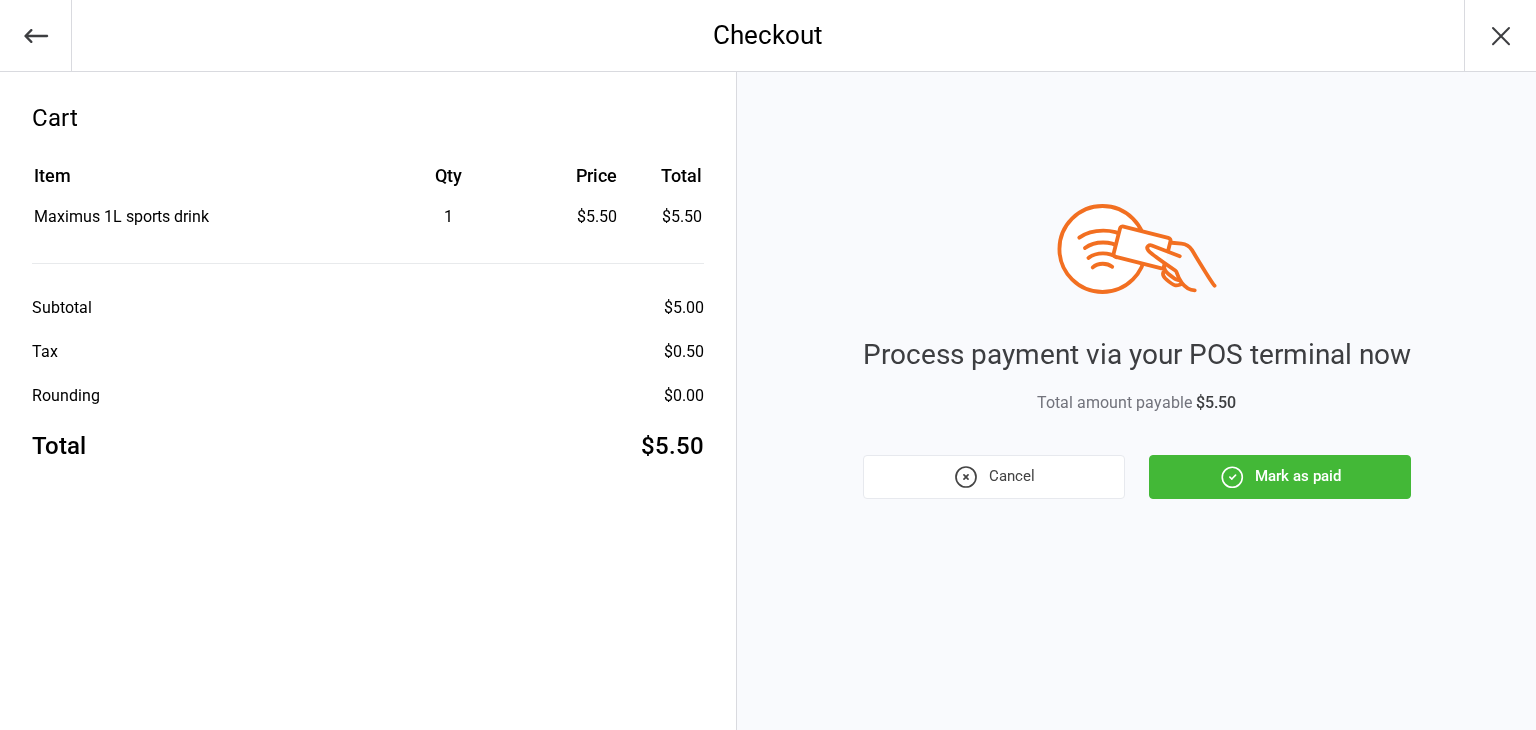 click on "Mark as paid" at bounding box center (1280, 477) 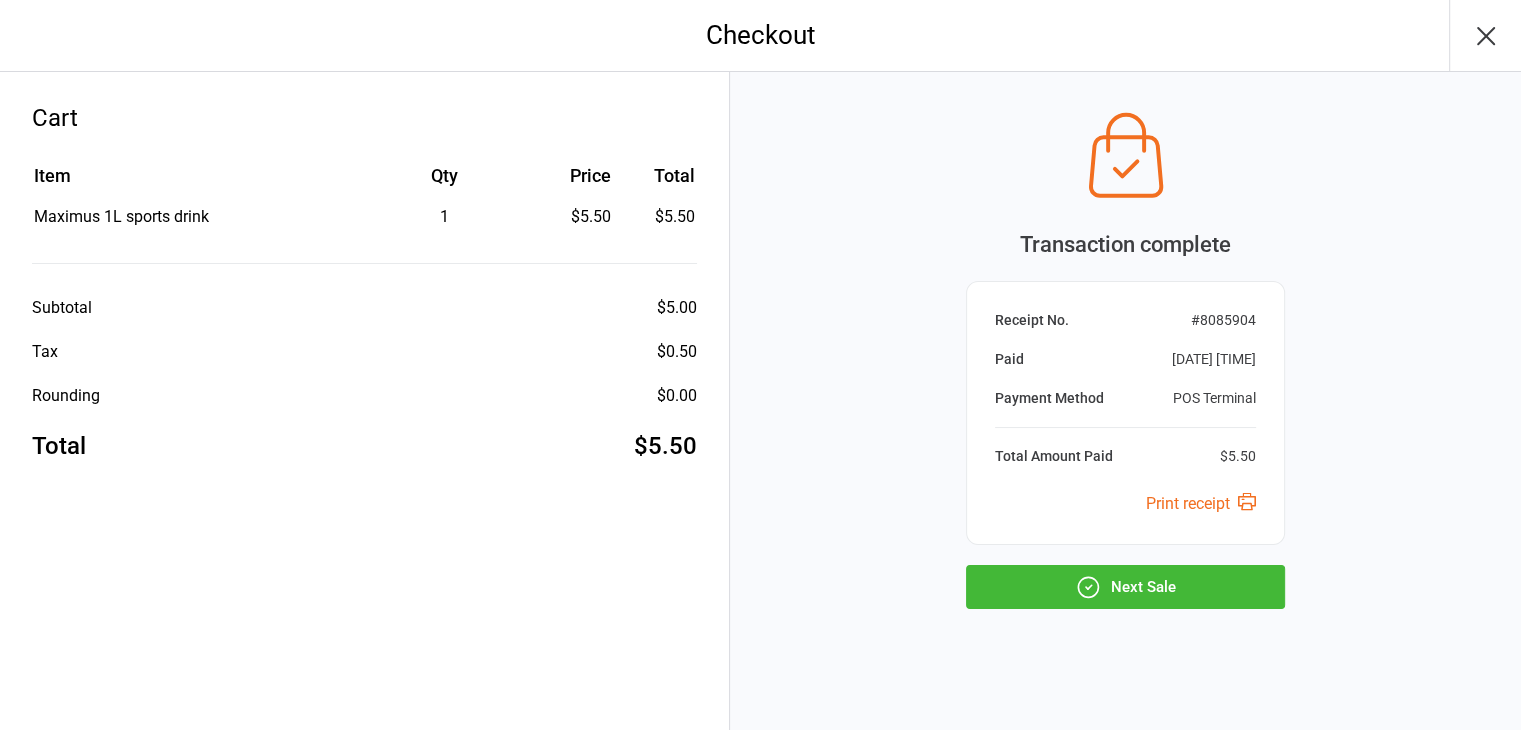 click on "Next Sale" at bounding box center [1125, 587] 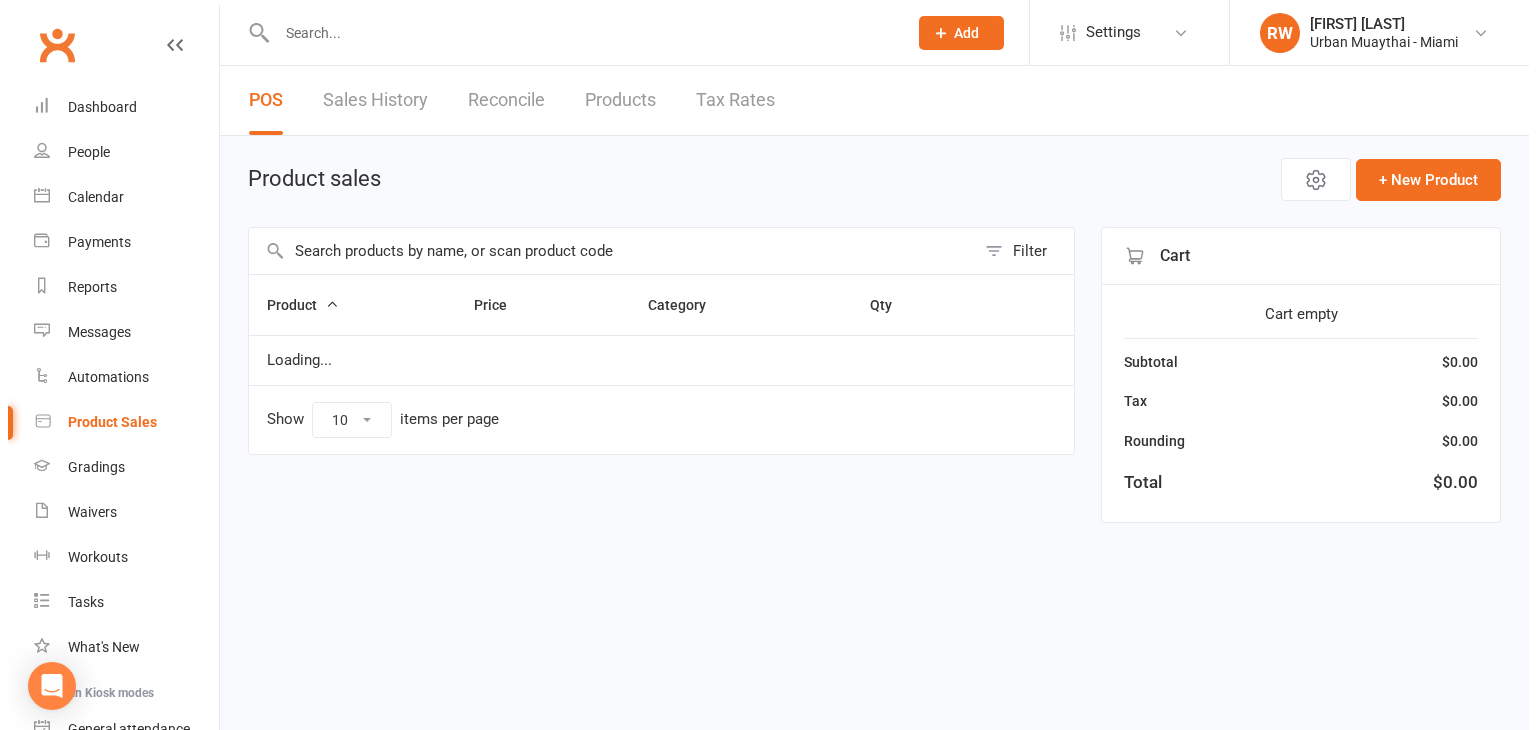 scroll, scrollTop: 0, scrollLeft: 0, axis: both 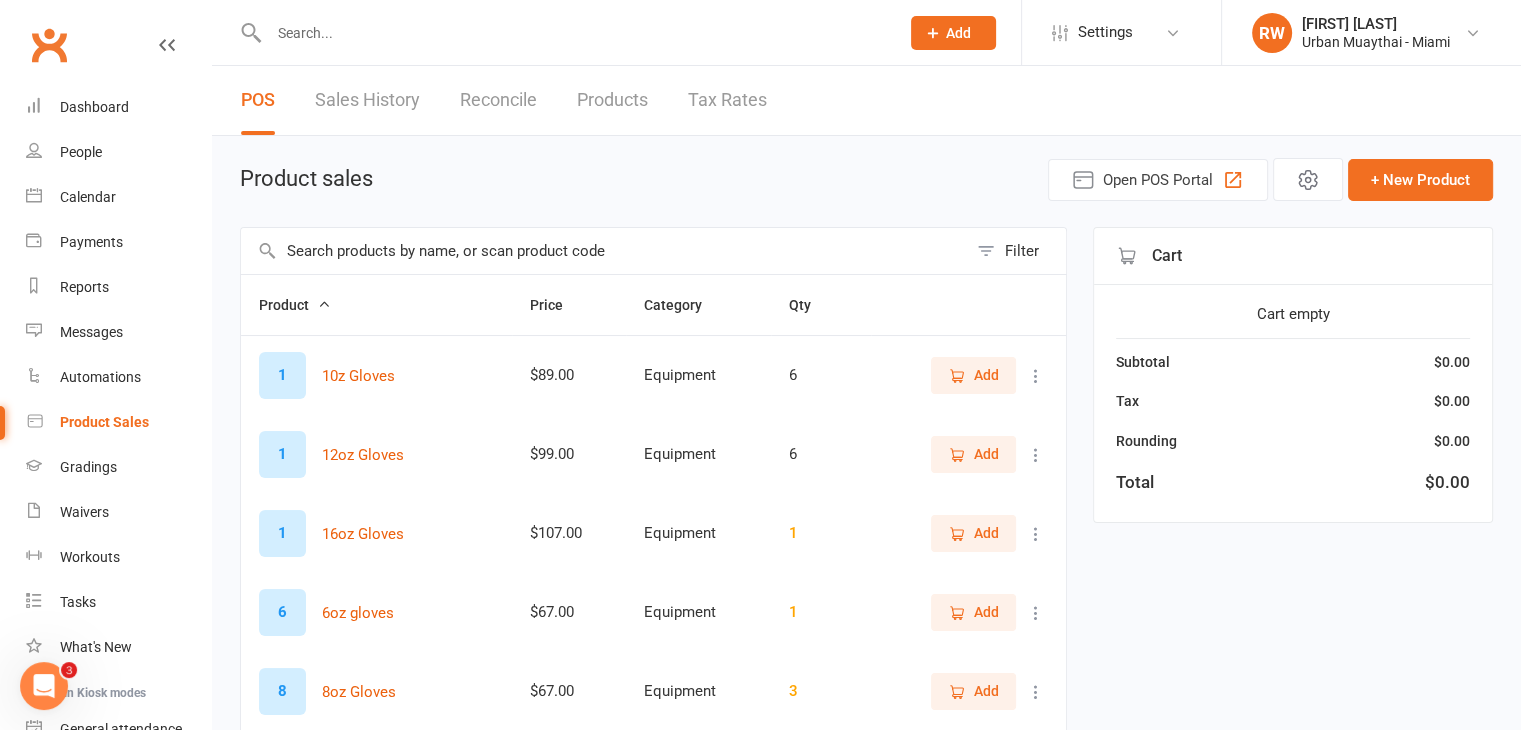 click at bounding box center (604, 251) 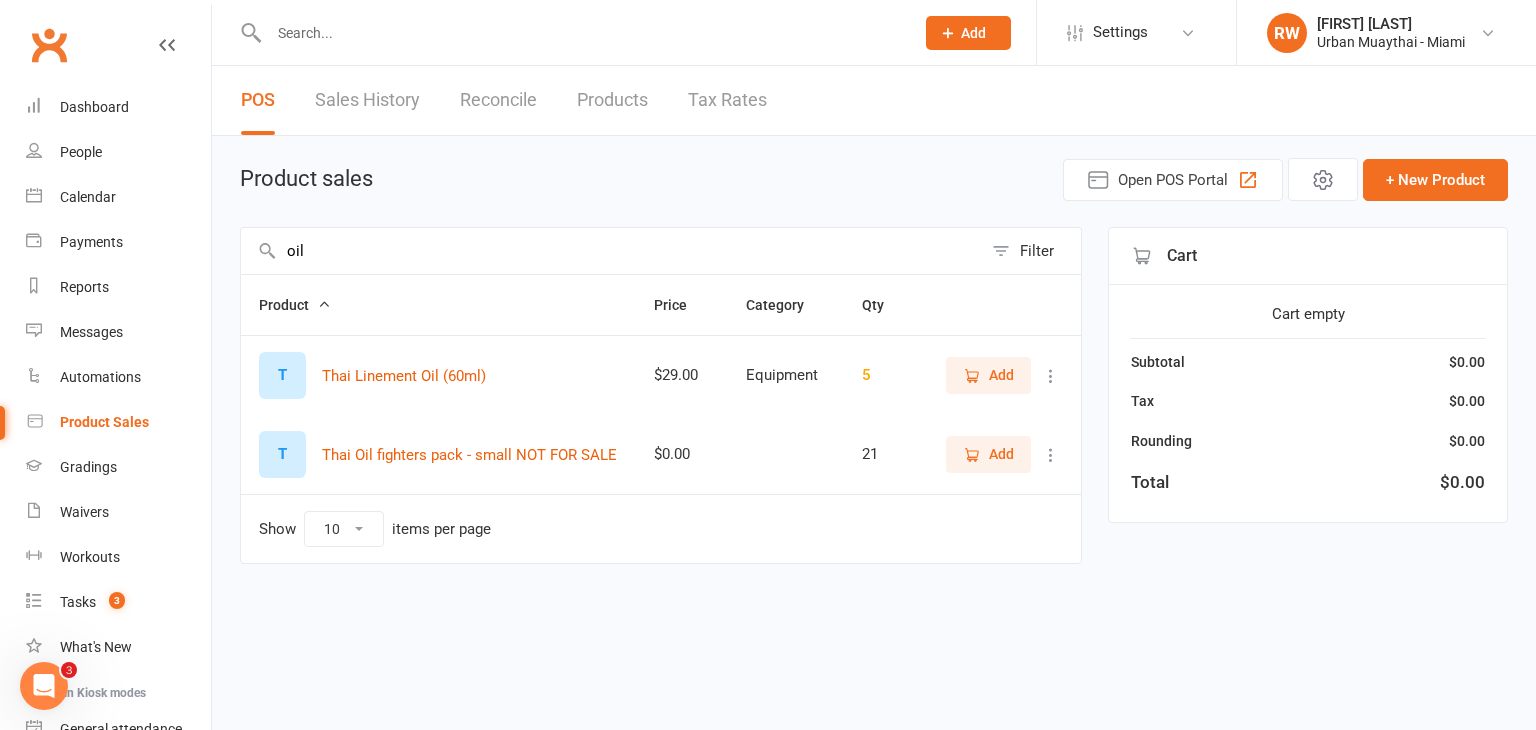 type on "oil" 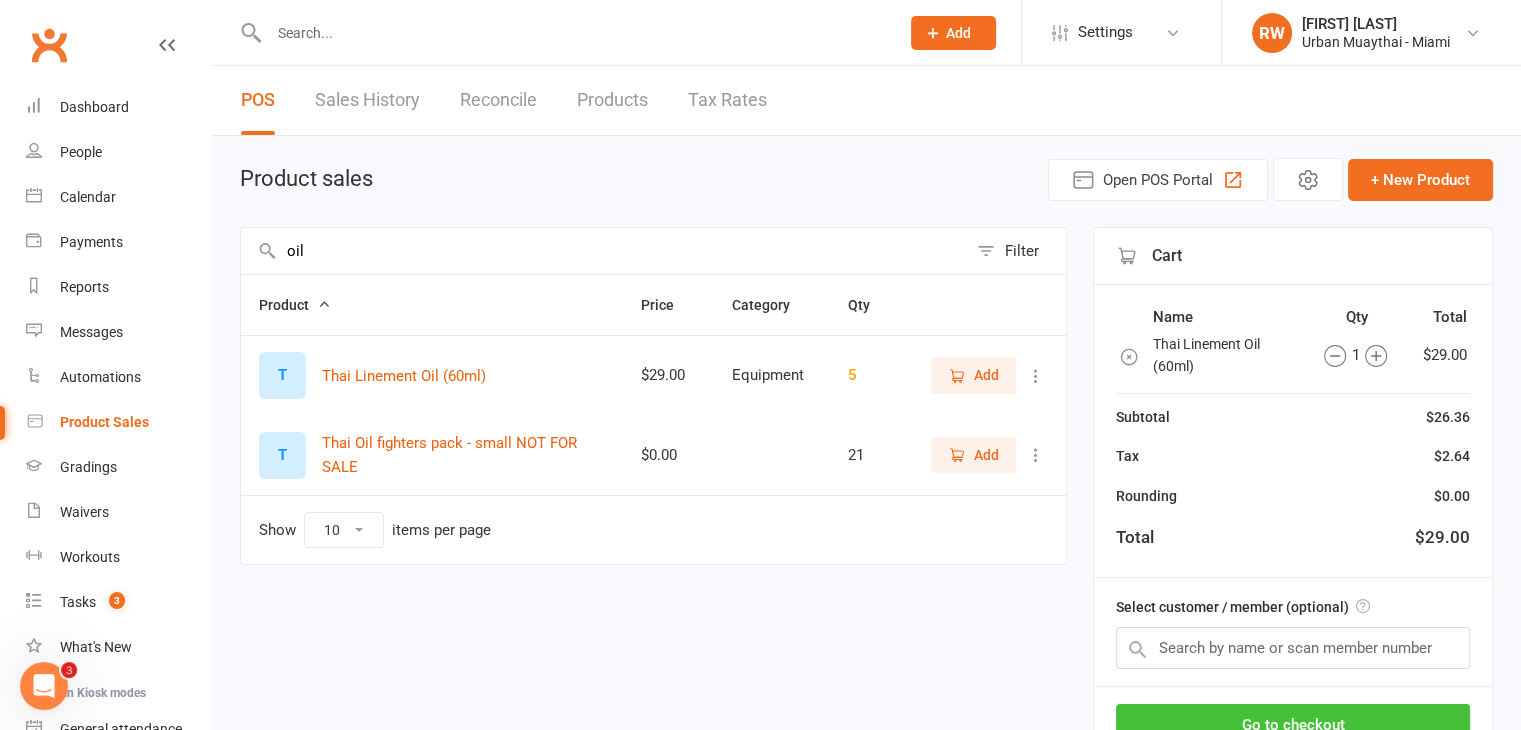 click on "Go to checkout" at bounding box center (1293, 725) 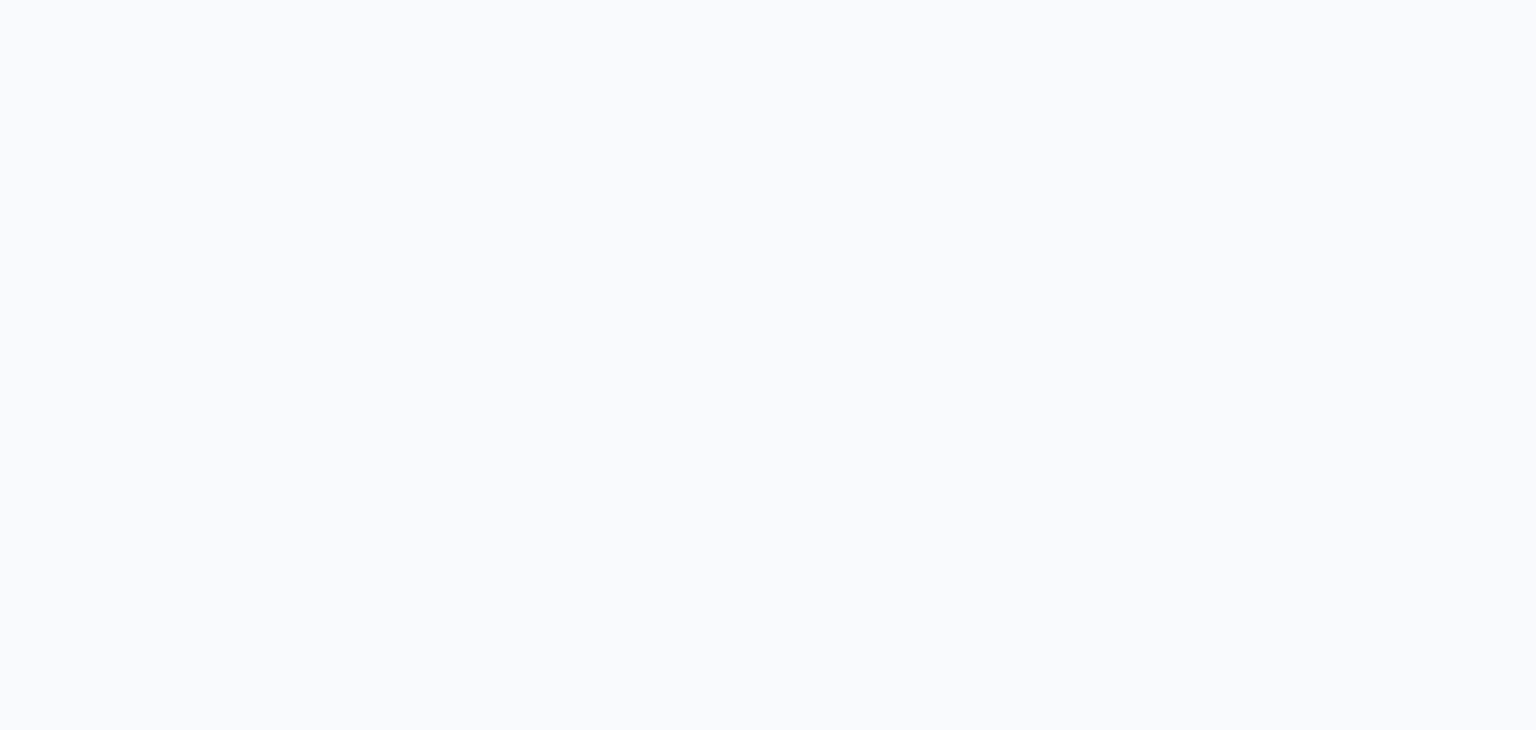 scroll, scrollTop: 0, scrollLeft: 0, axis: both 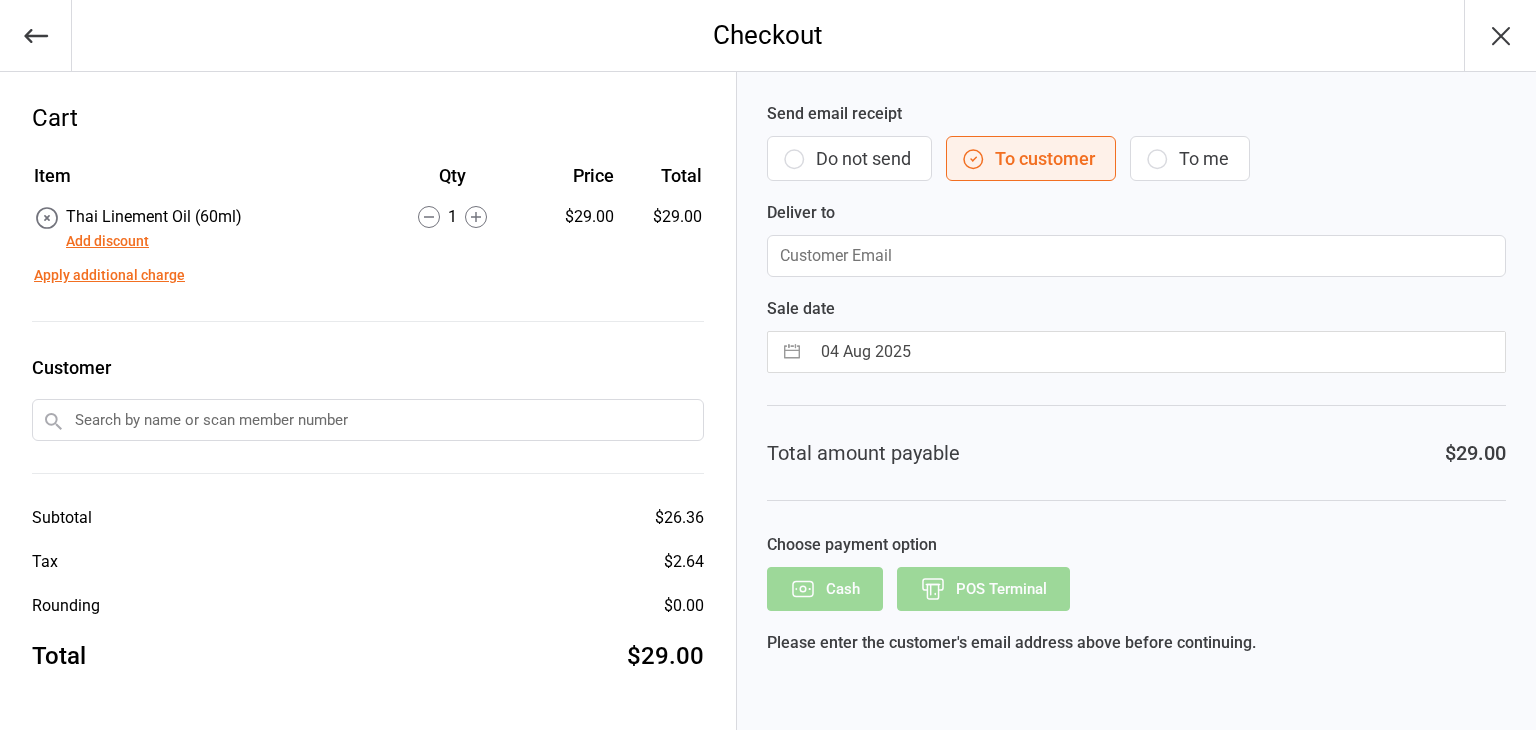 click on "Do not send" at bounding box center [849, 158] 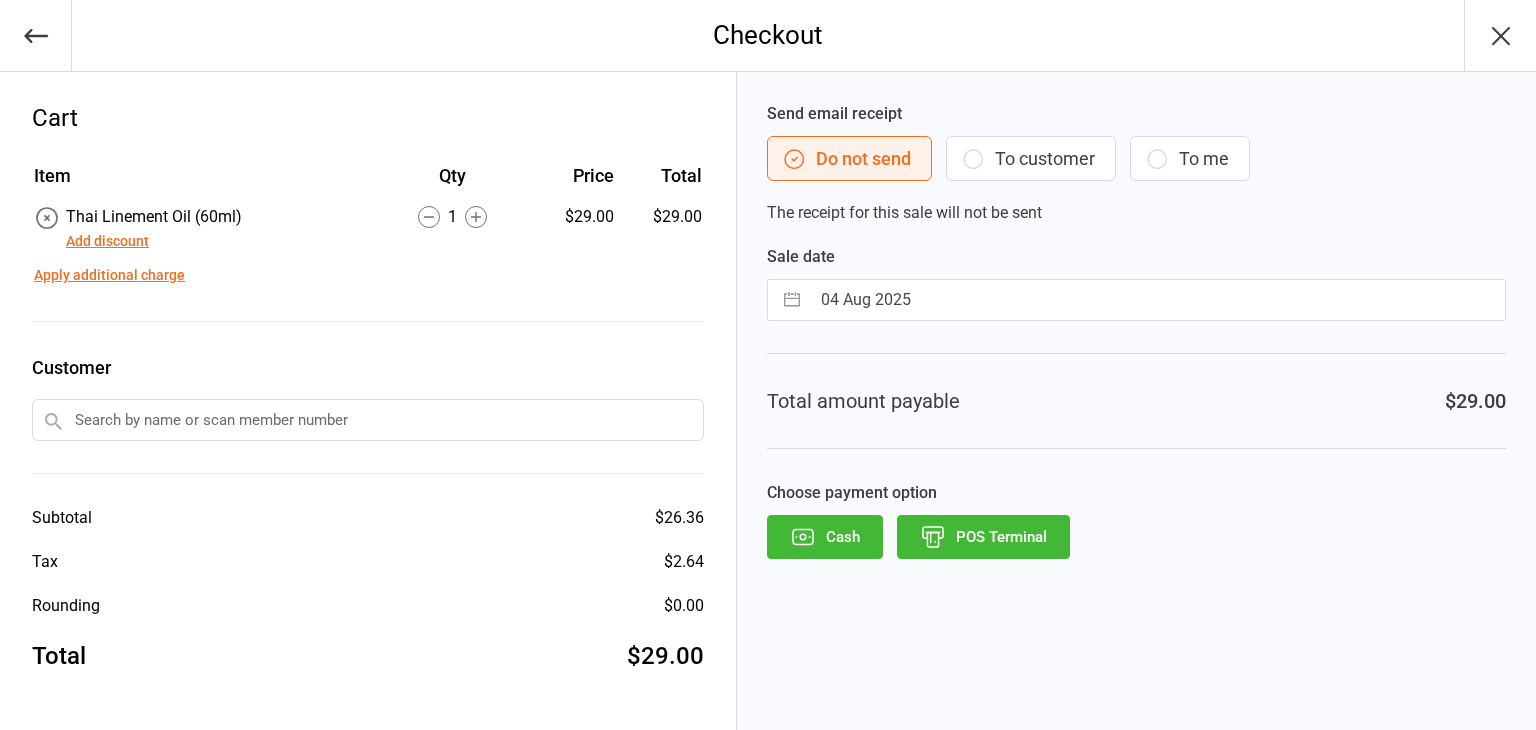 click on "POS Terminal" at bounding box center [983, 537] 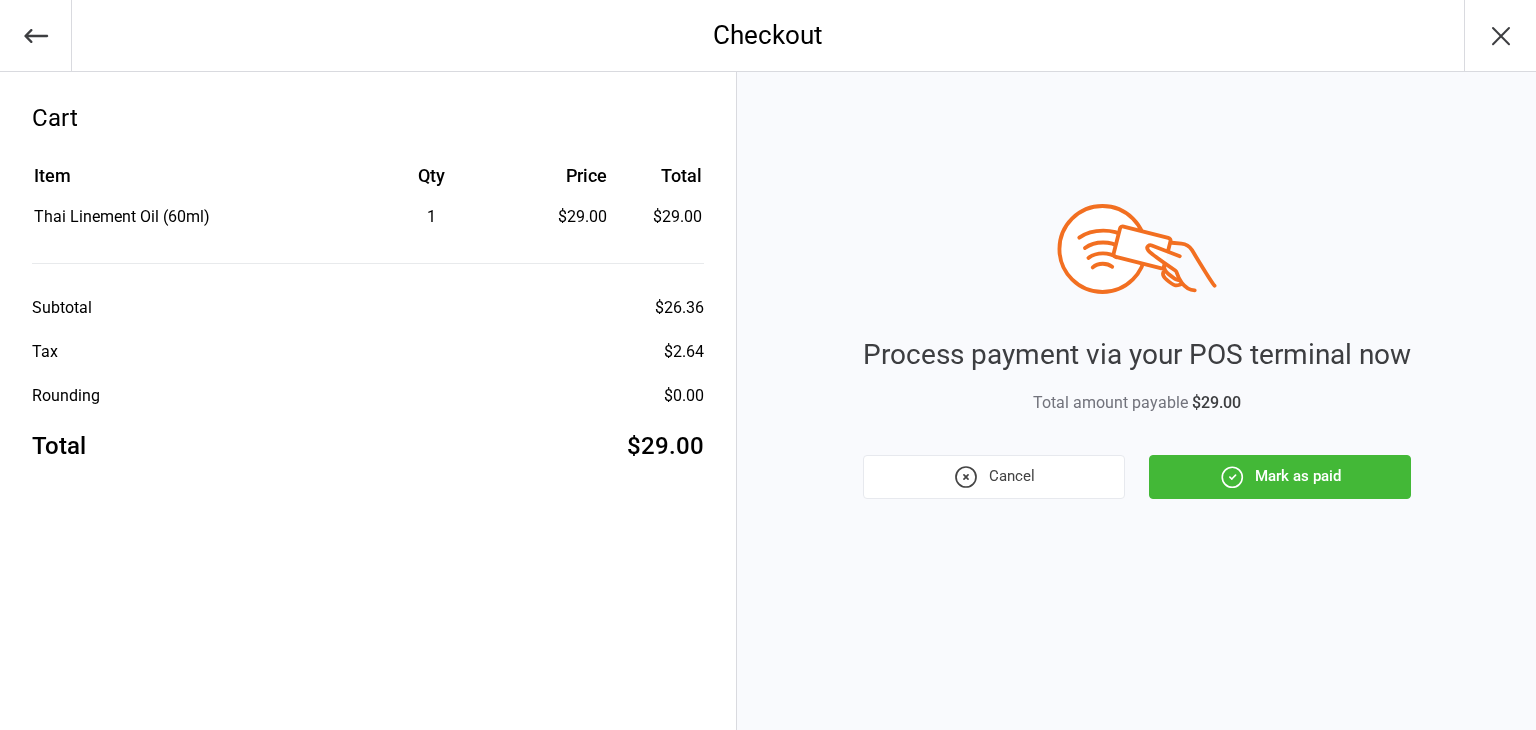 click on "Mark as paid" at bounding box center [1280, 477] 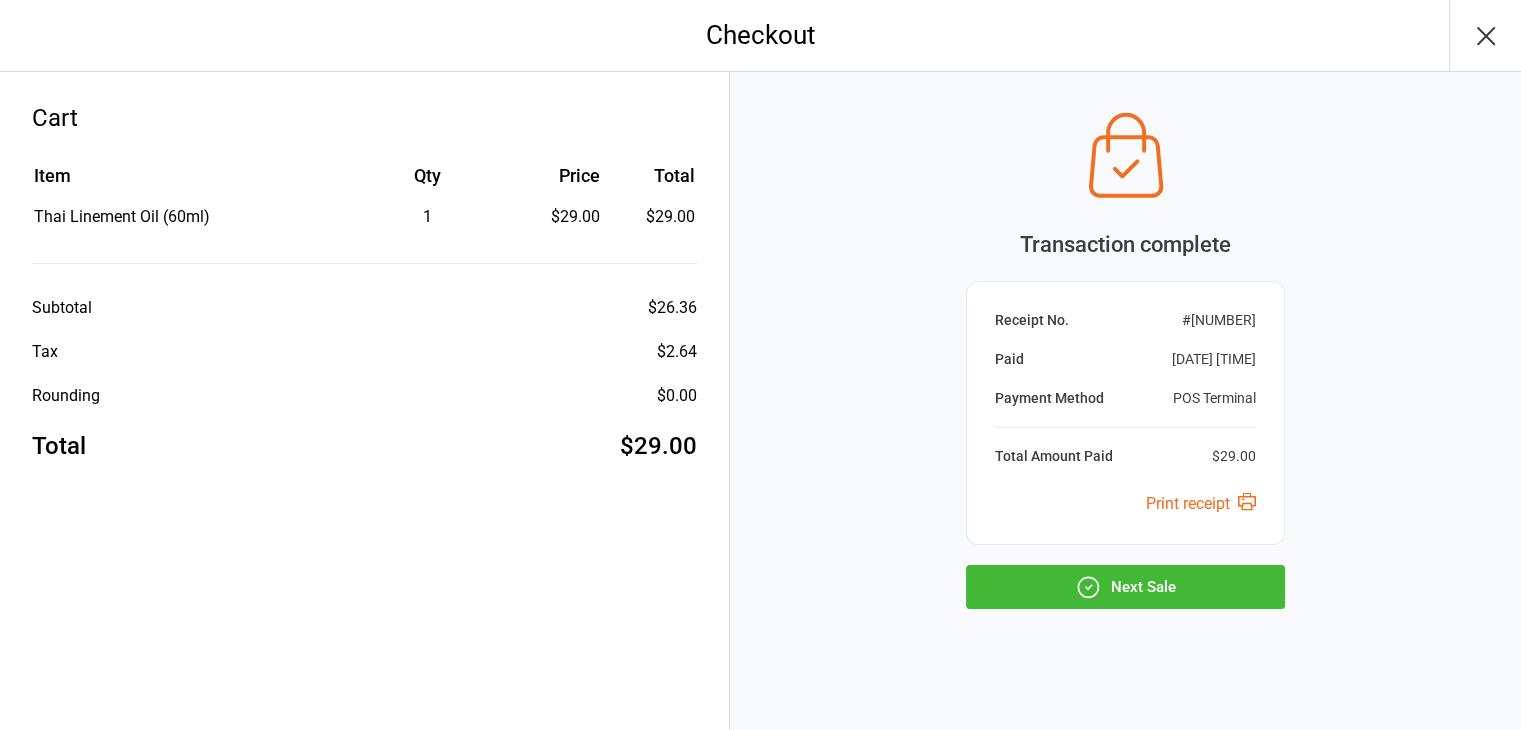 click on "Next Sale" at bounding box center [1125, 587] 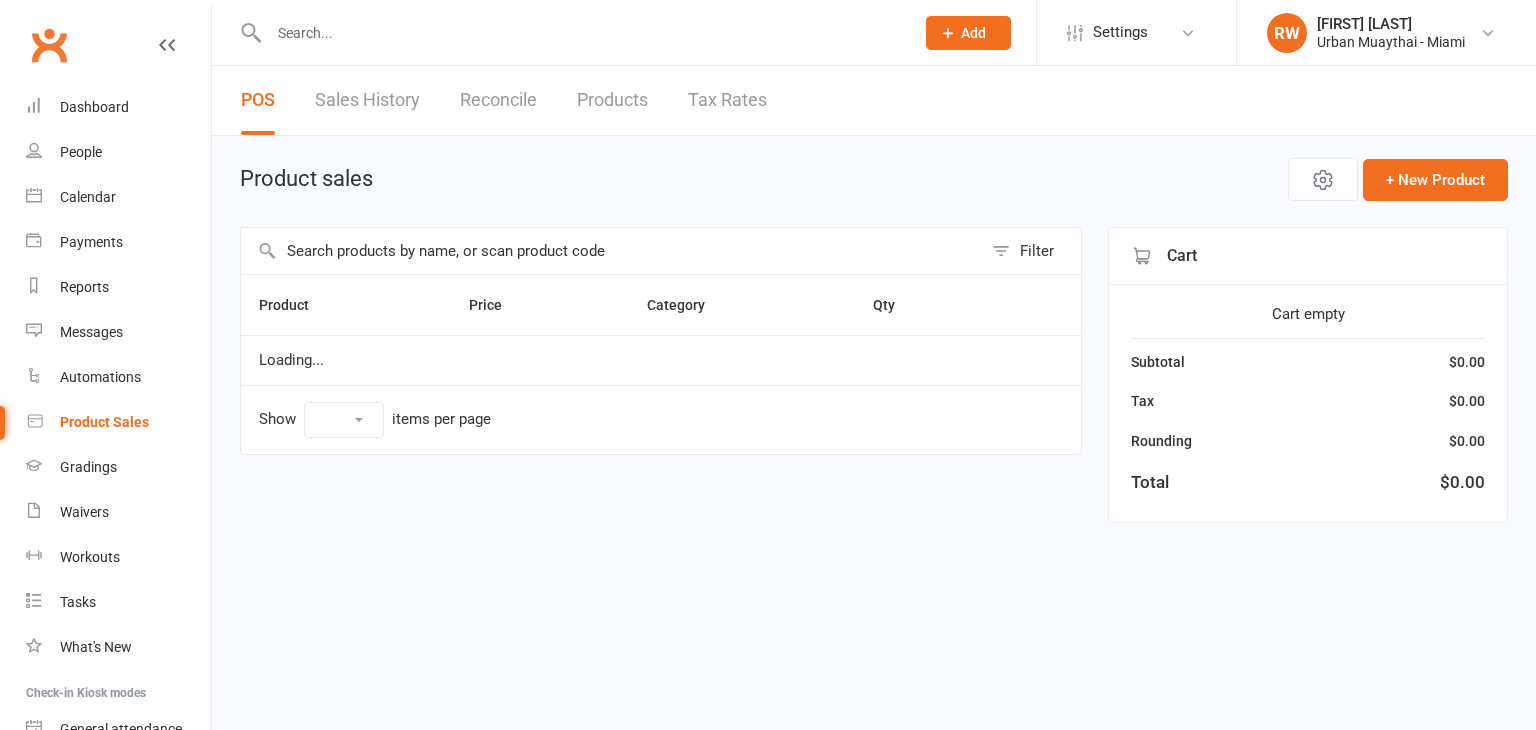 scroll, scrollTop: 0, scrollLeft: 0, axis: both 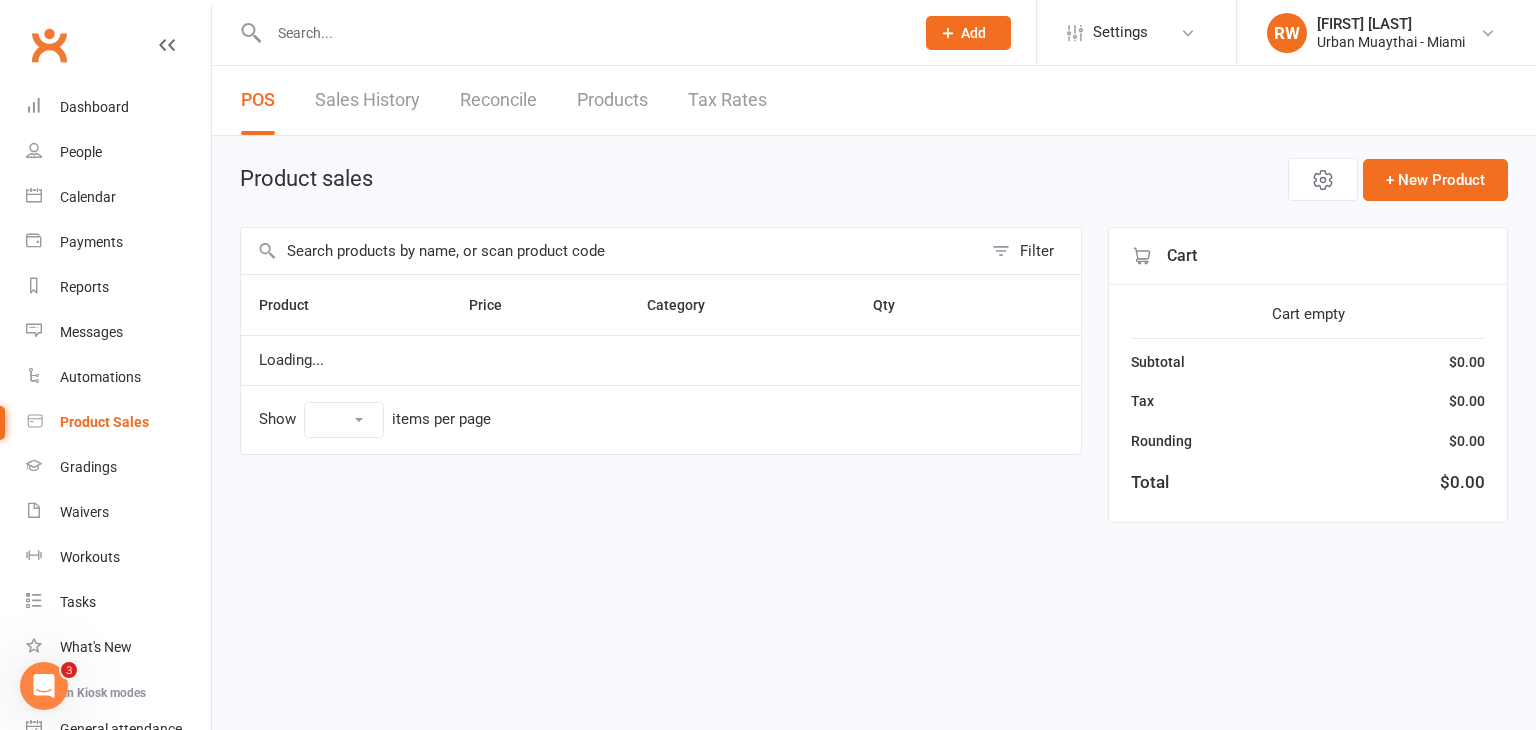 select on "10" 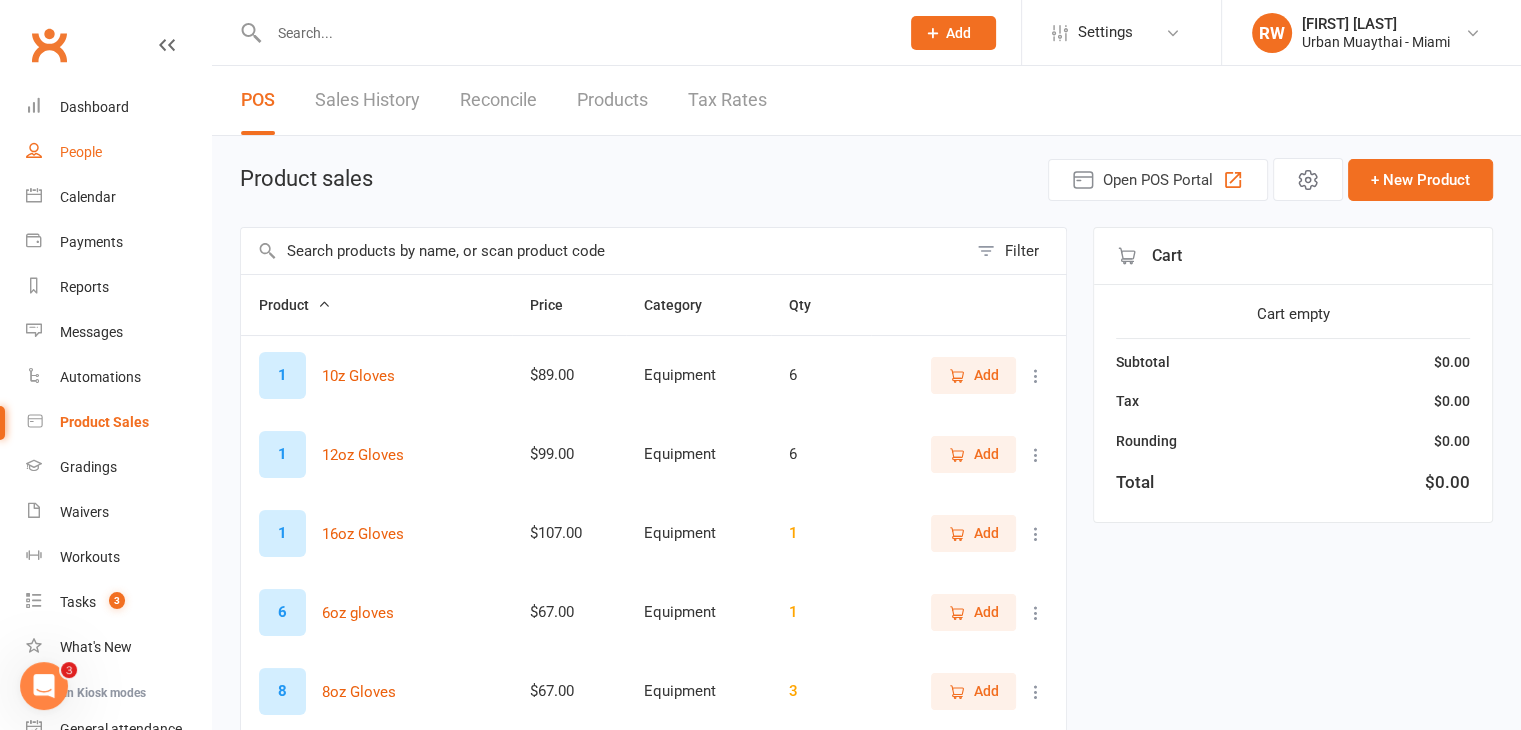 click on "People" at bounding box center [81, 152] 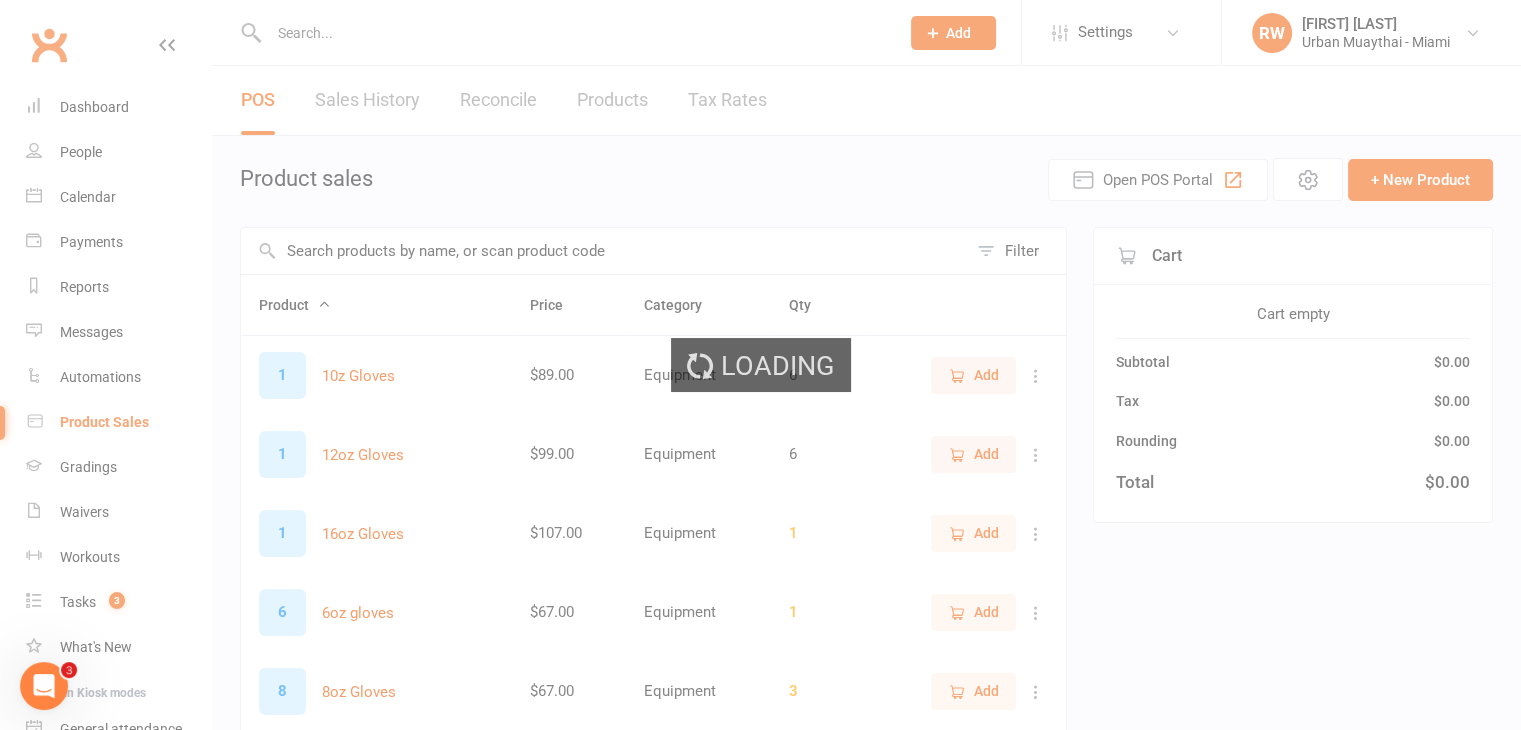 click on "Loading" at bounding box center [760, 365] 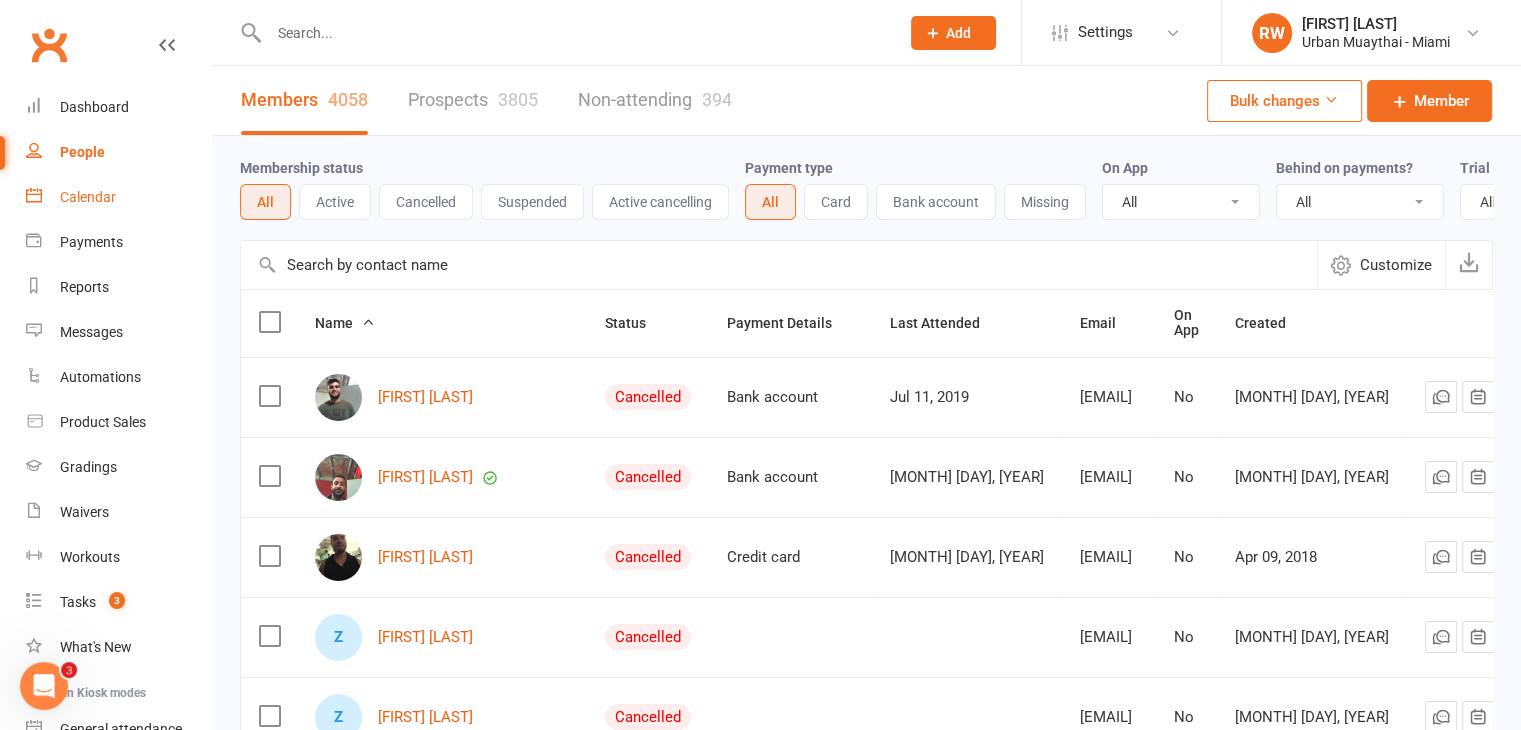 click on "Calendar" at bounding box center [88, 197] 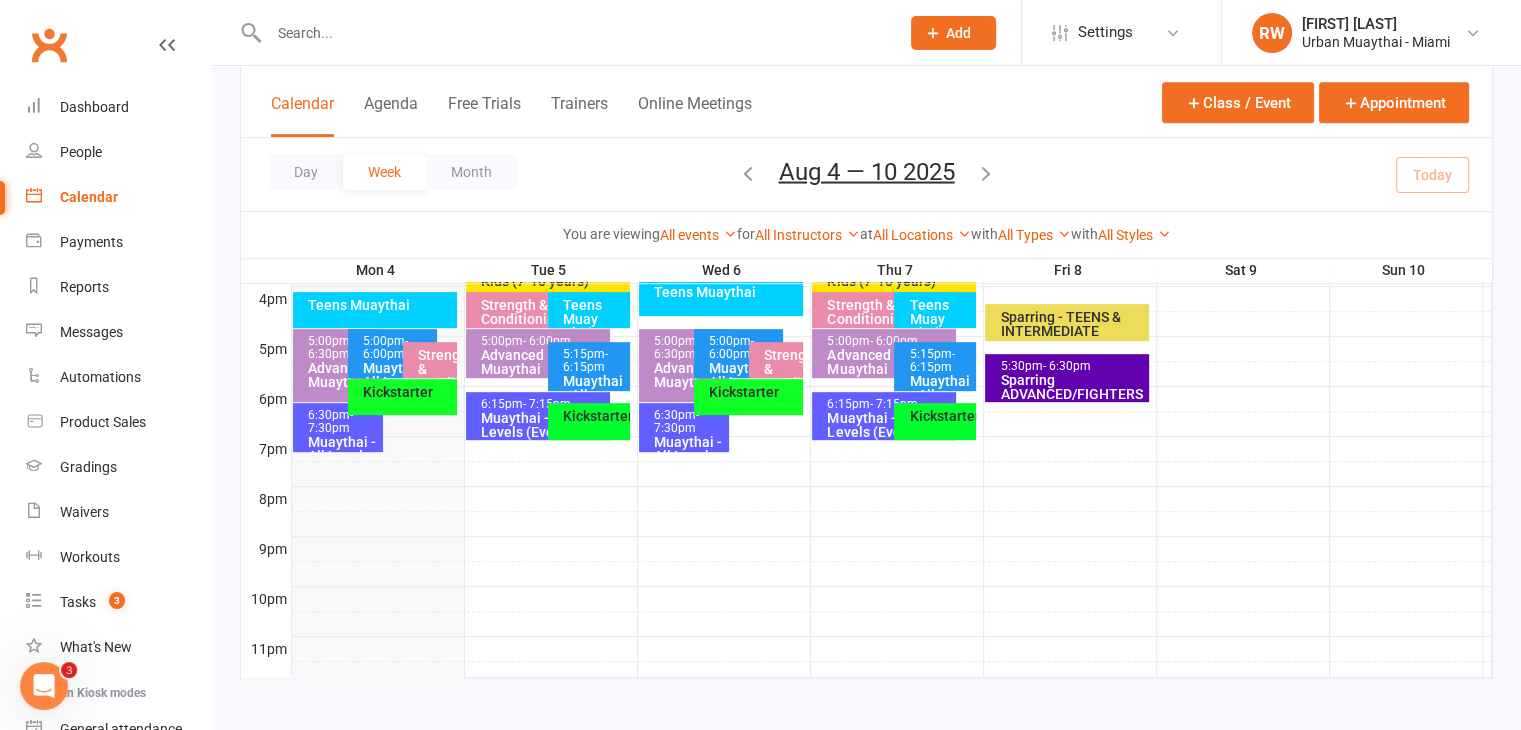 scroll, scrollTop: 922, scrollLeft: 0, axis: vertical 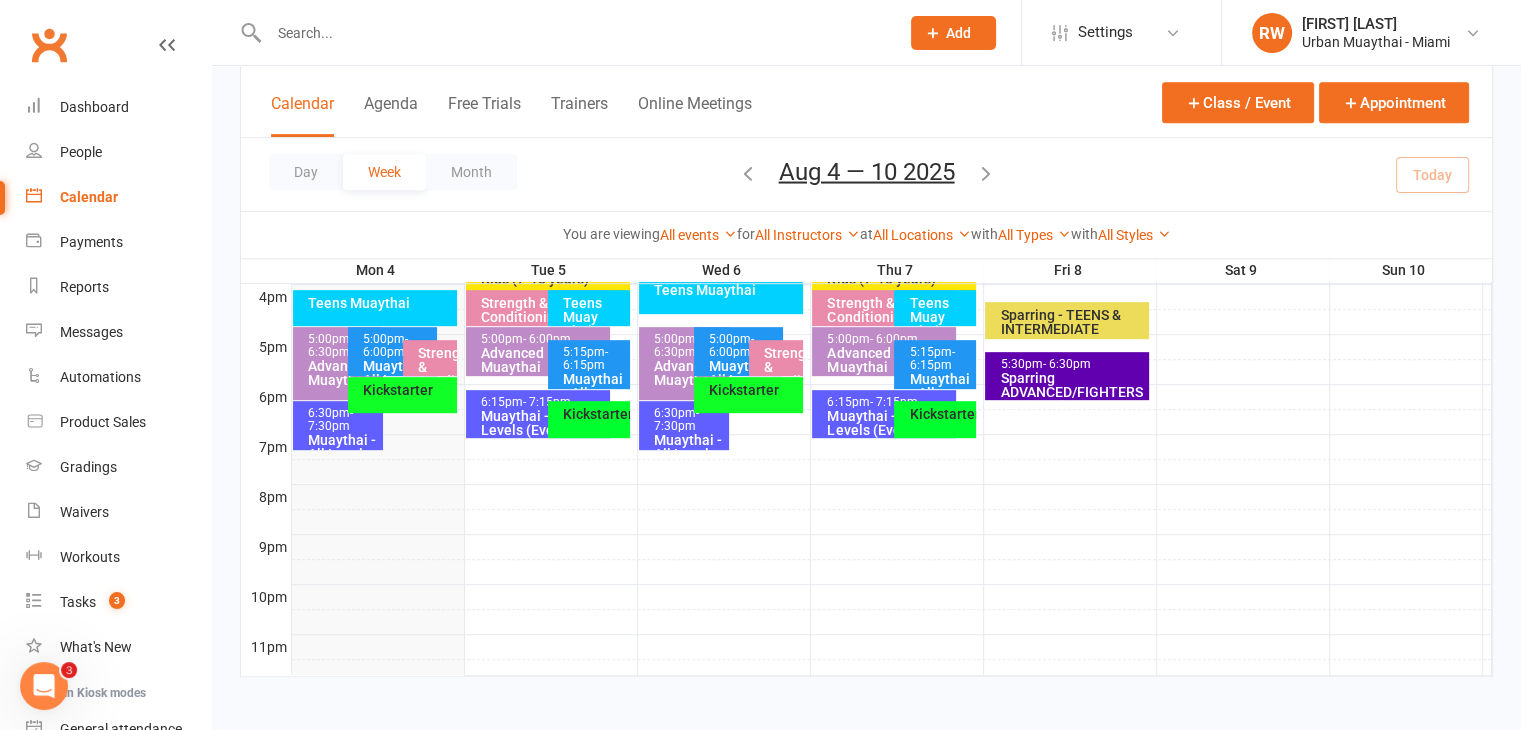 click on "- 7:30pm" at bounding box center (330, 419) 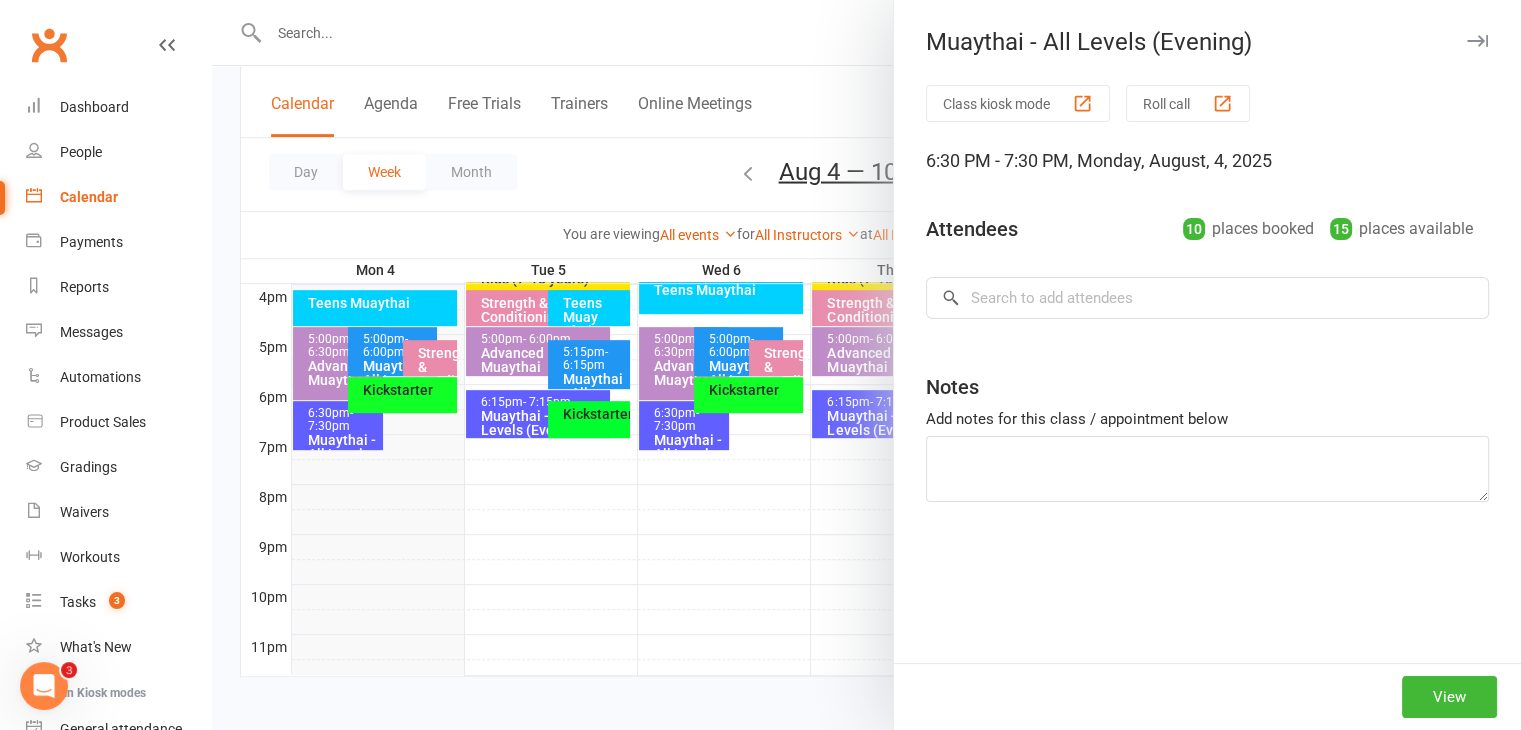 click at bounding box center (866, 365) 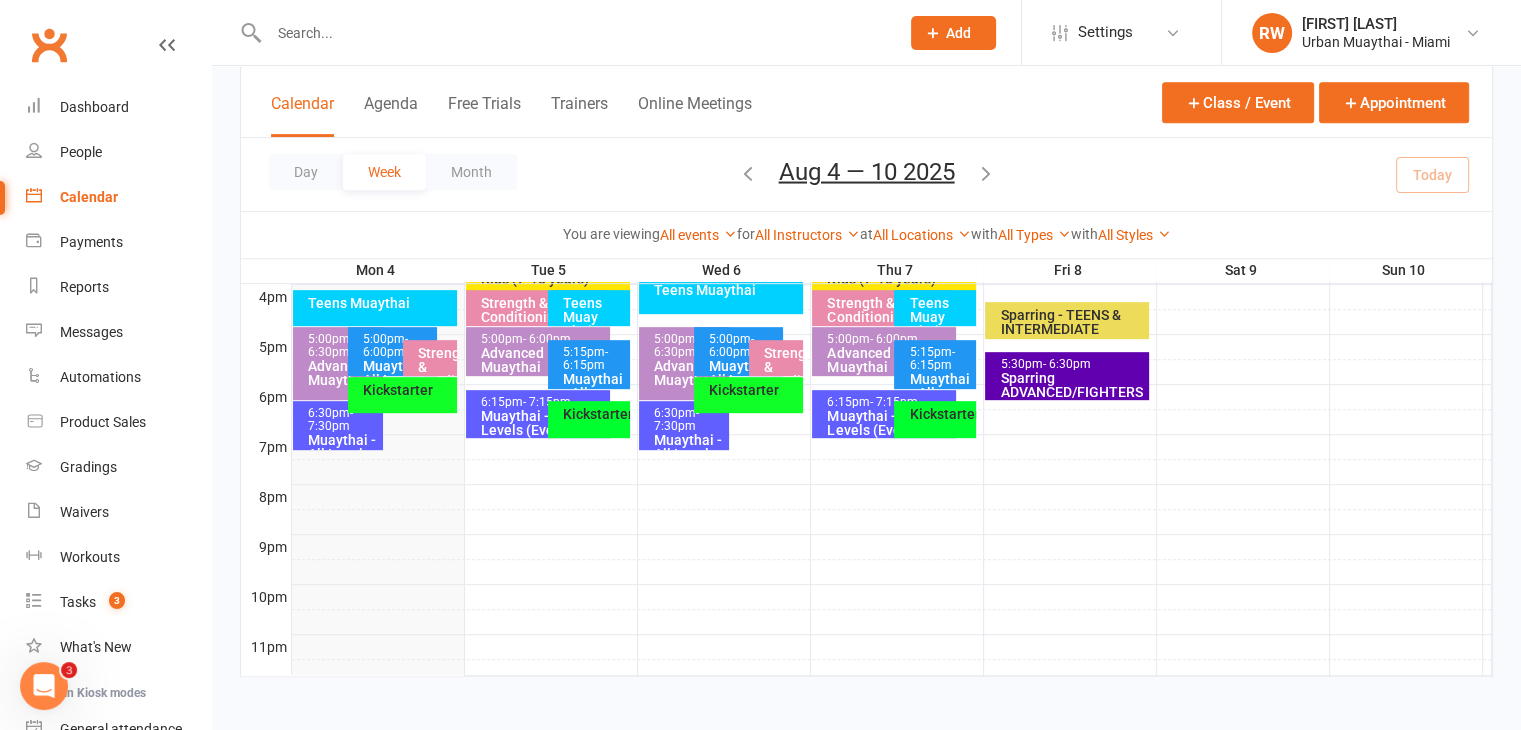 click on "Muaythai - All Levels (Evening)" at bounding box center [343, 454] 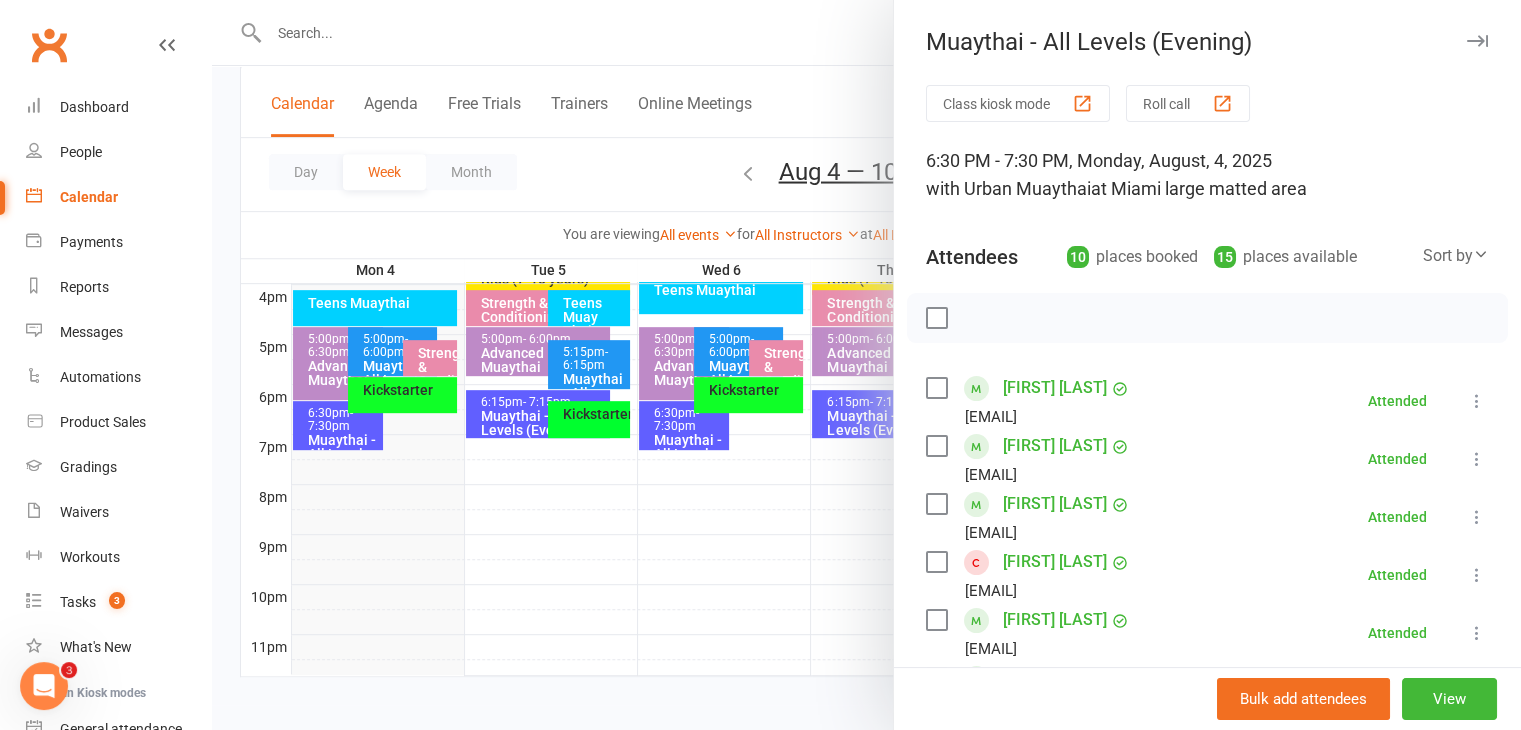 click on "Kejdi Palushi" at bounding box center (1055, 562) 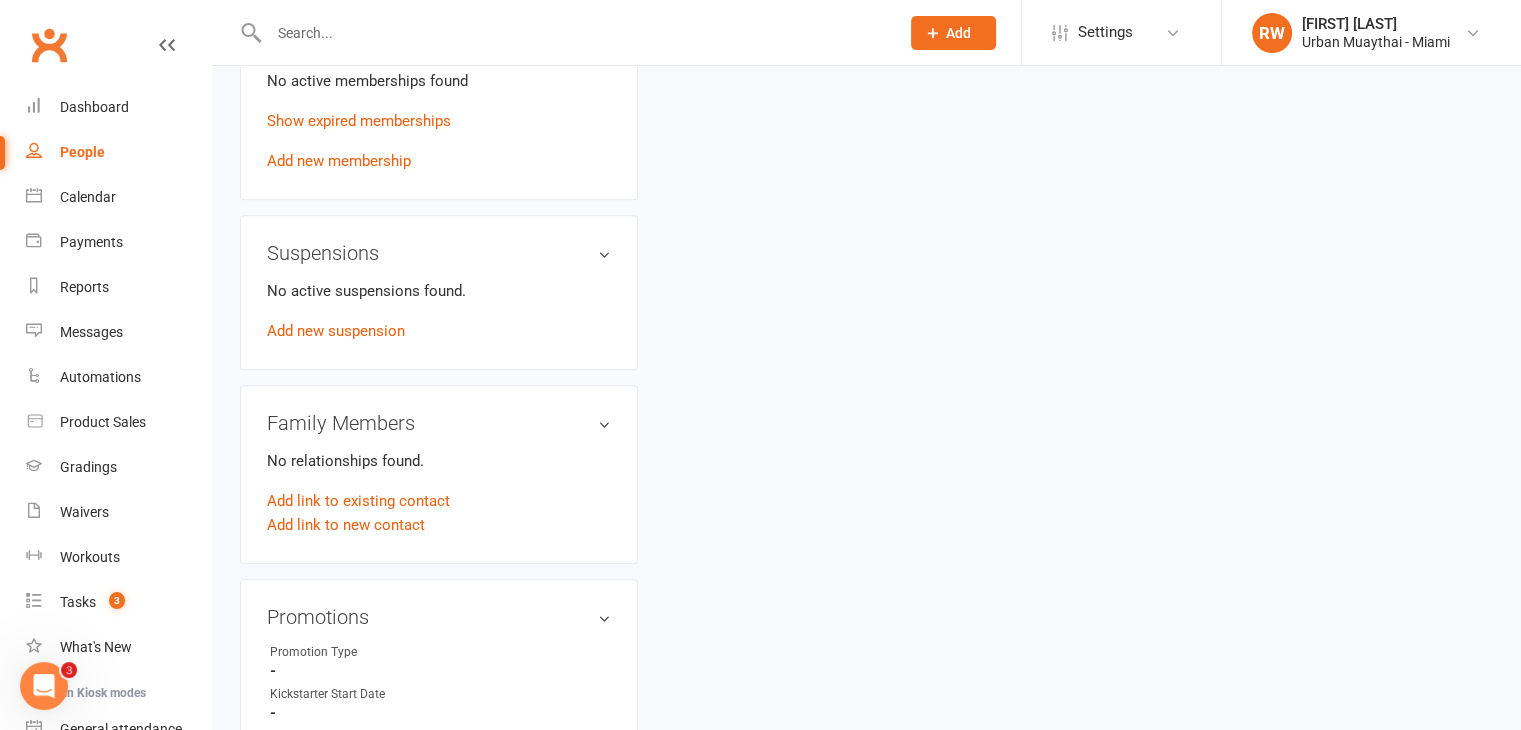 scroll, scrollTop: 0, scrollLeft: 0, axis: both 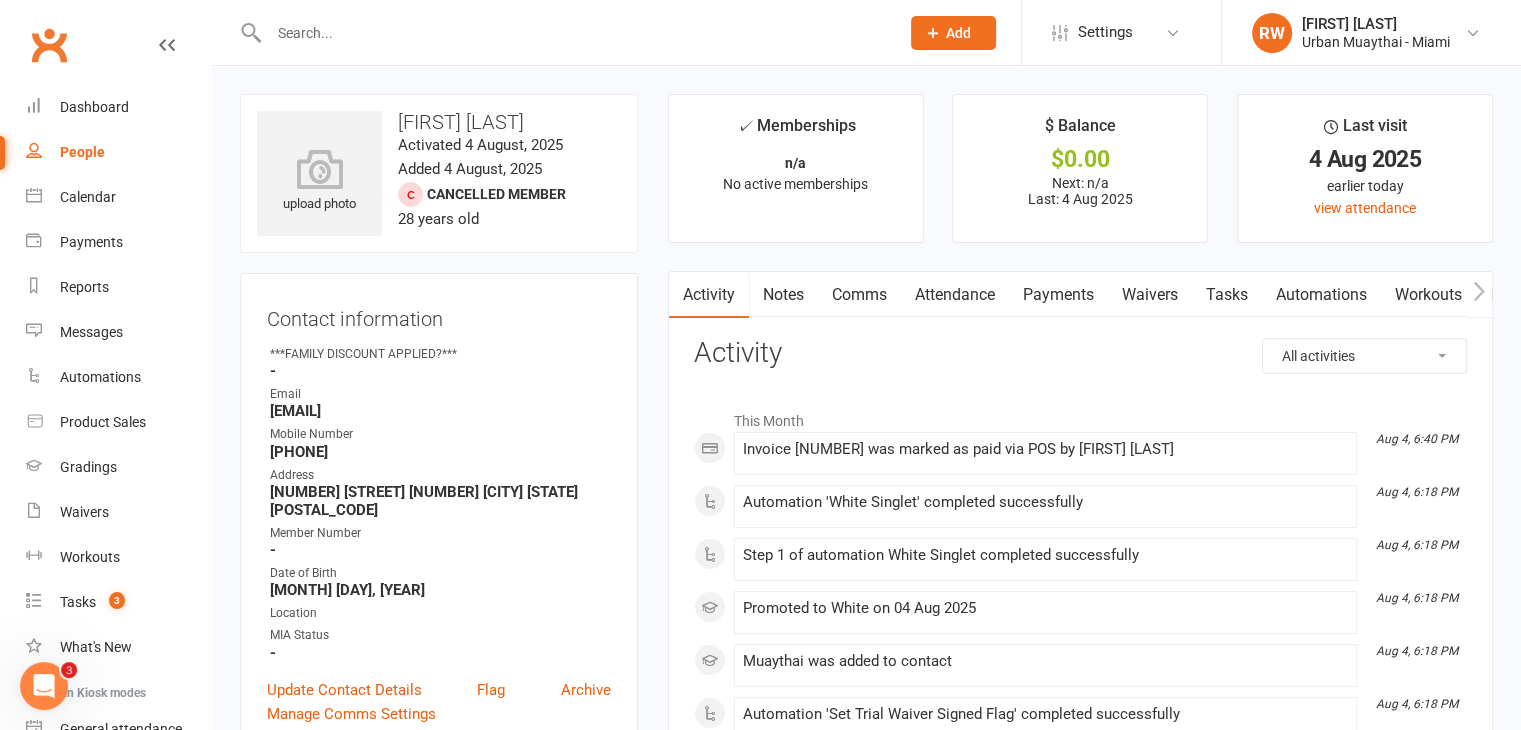 click on "Waivers" at bounding box center (1150, 295) 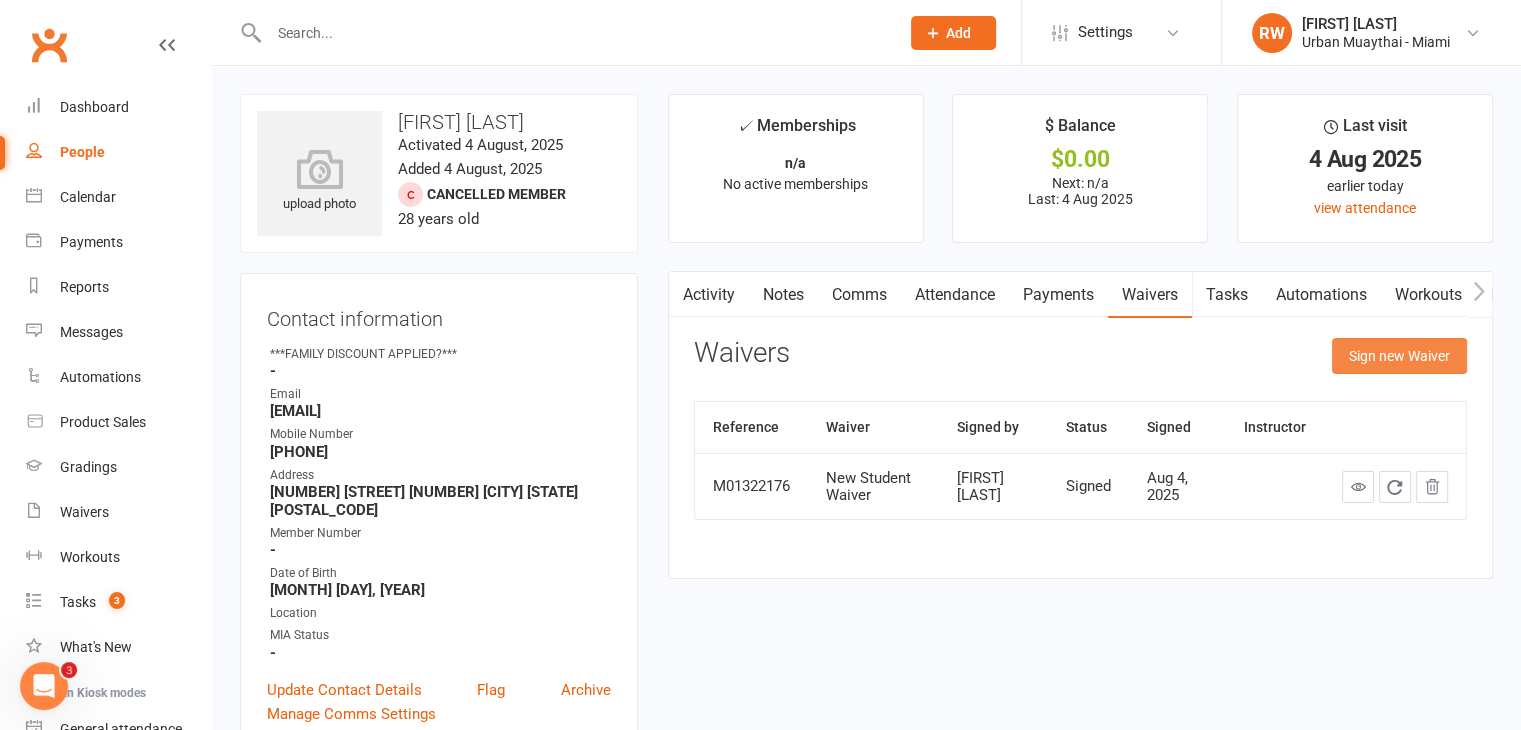 click on "Sign new Waiver" at bounding box center [1399, 356] 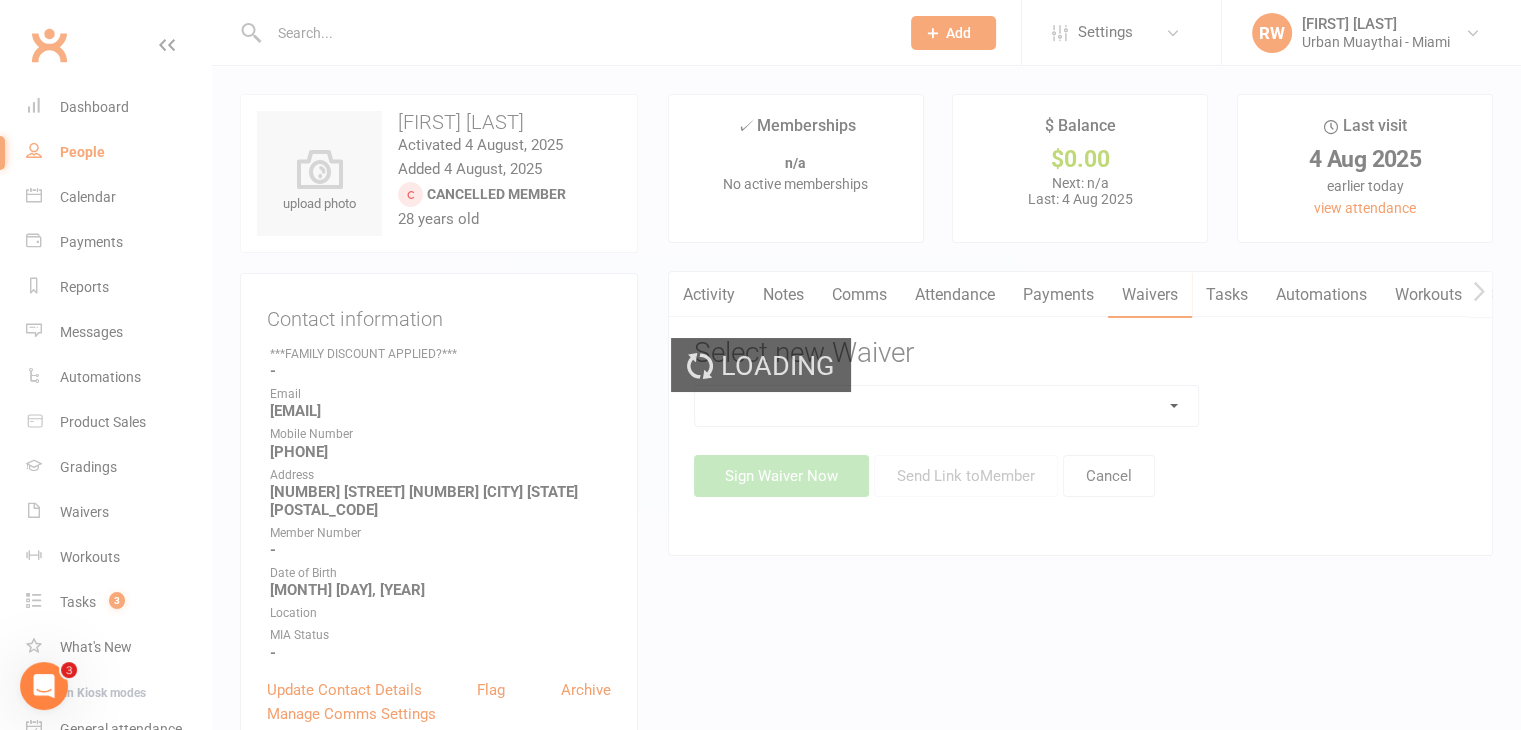click on "Loading" at bounding box center [760, 365] 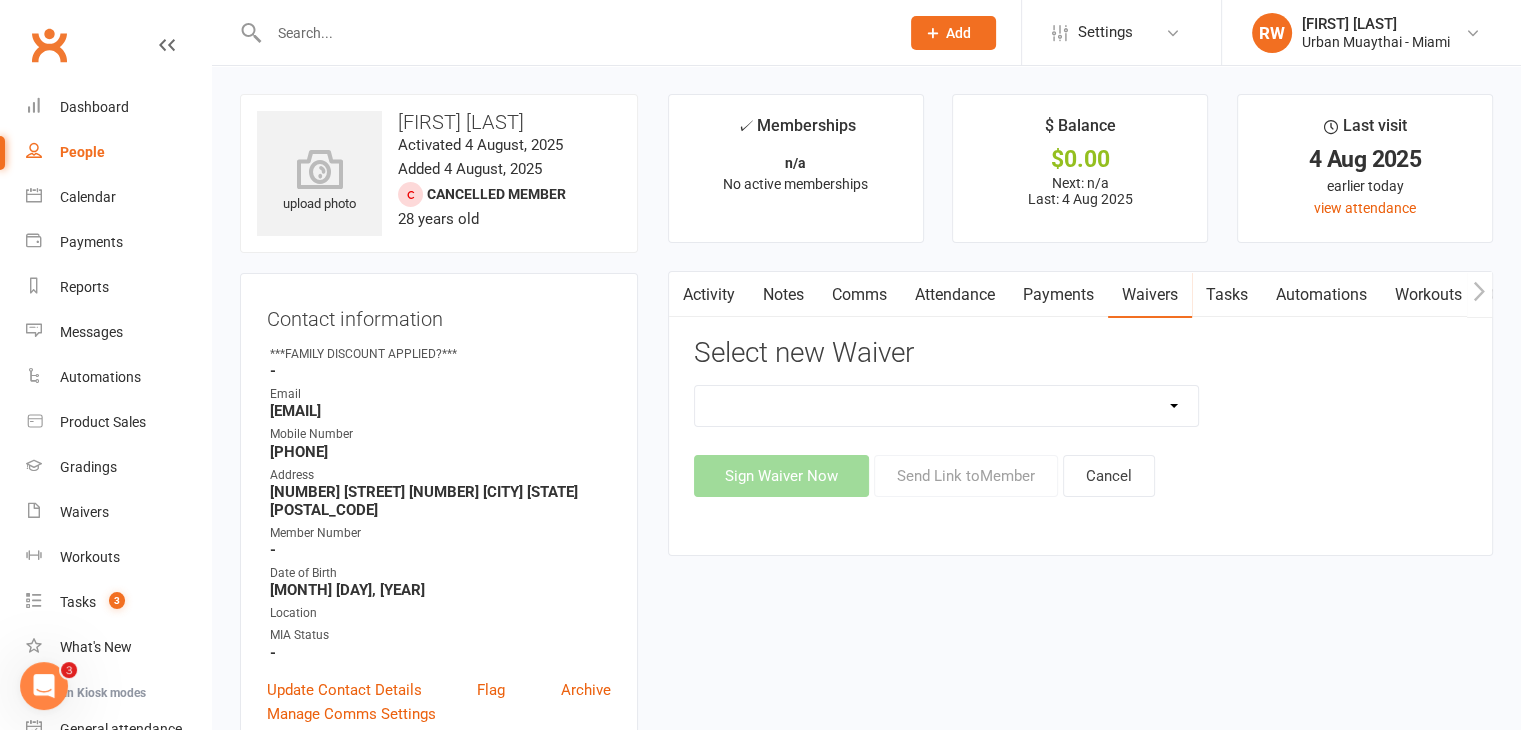 click at bounding box center [1473, 33] 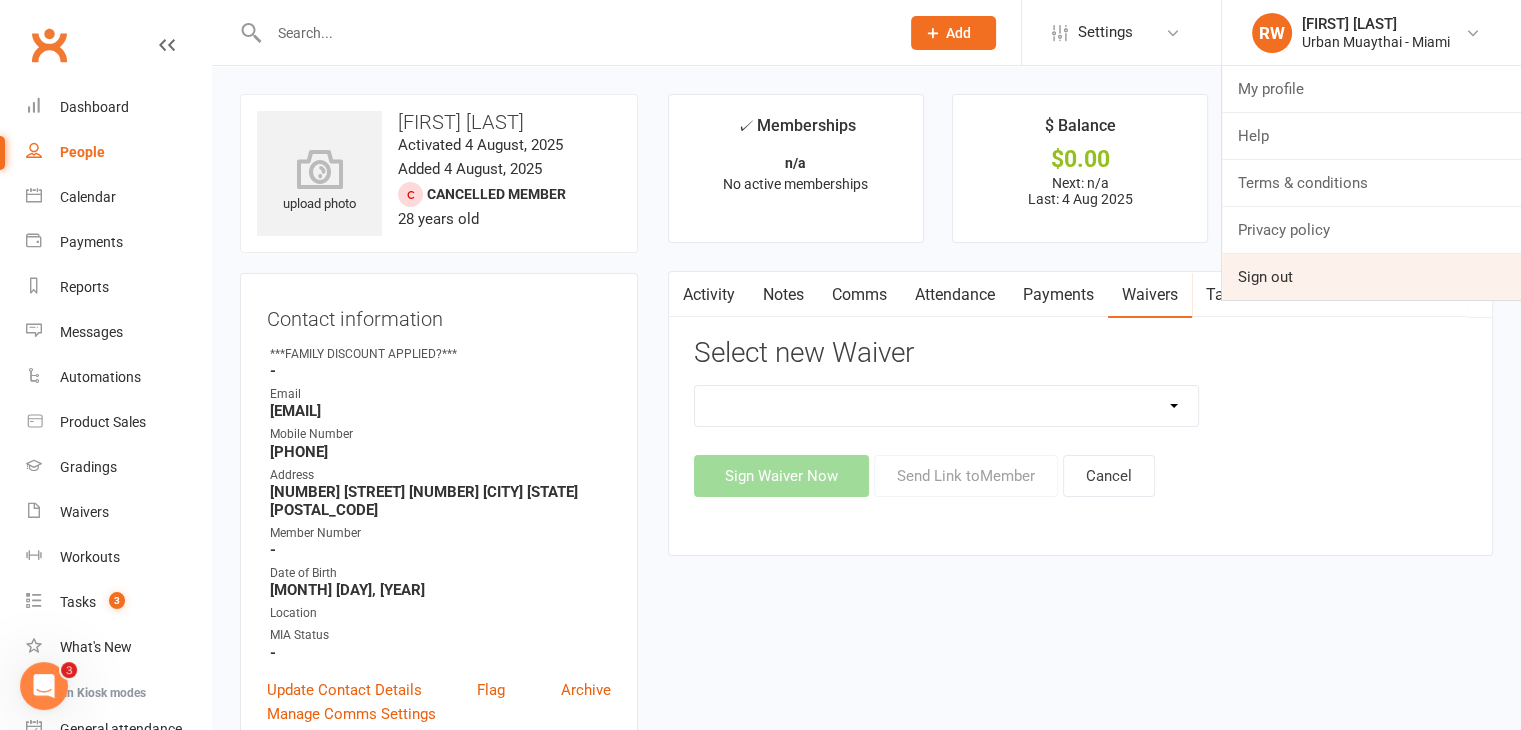 click on "Sign out" at bounding box center (1371, 277) 